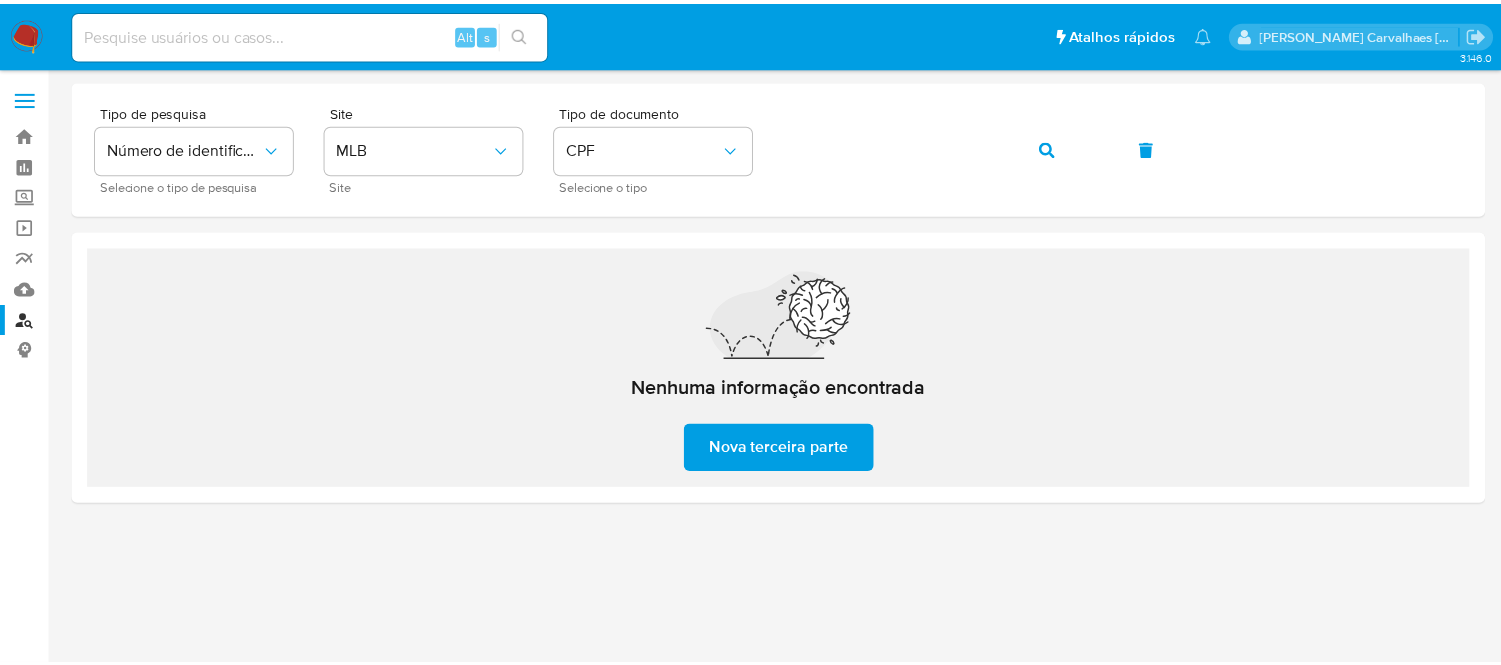 scroll, scrollTop: 0, scrollLeft: 0, axis: both 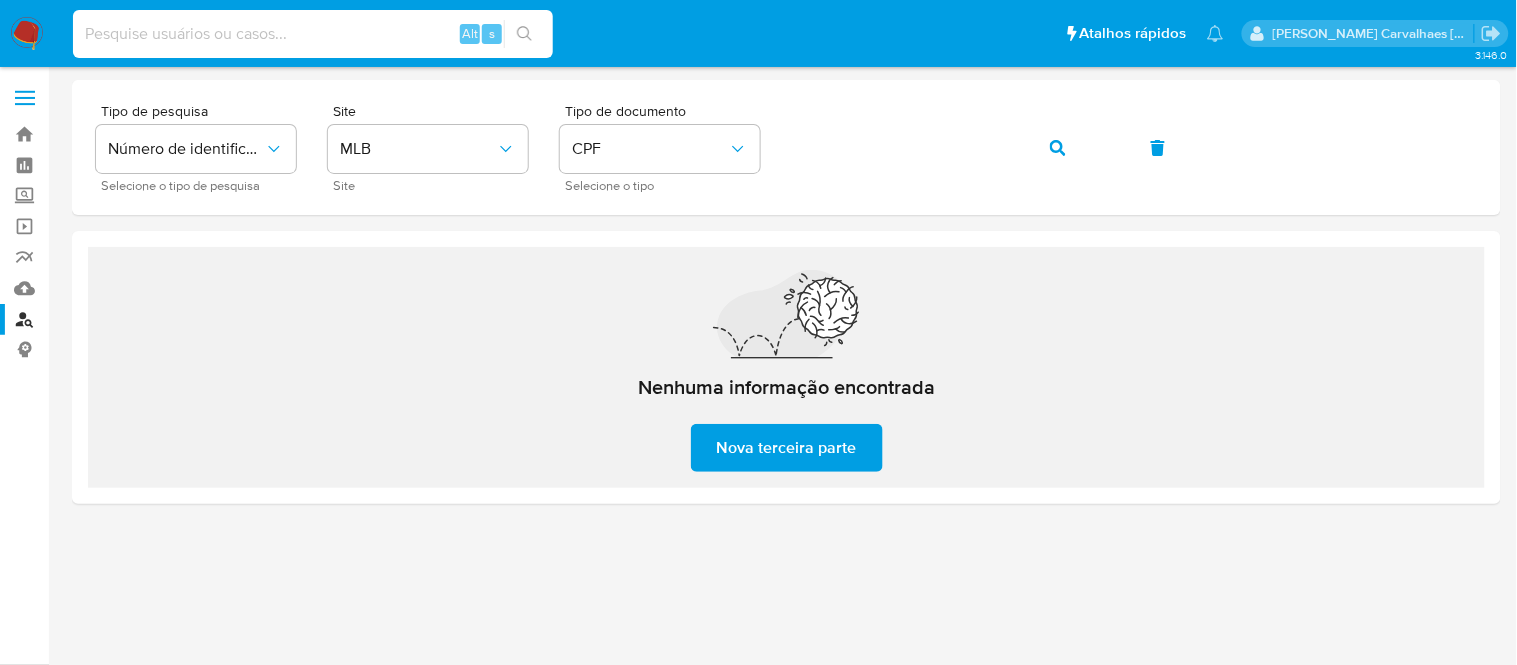 click at bounding box center (313, 34) 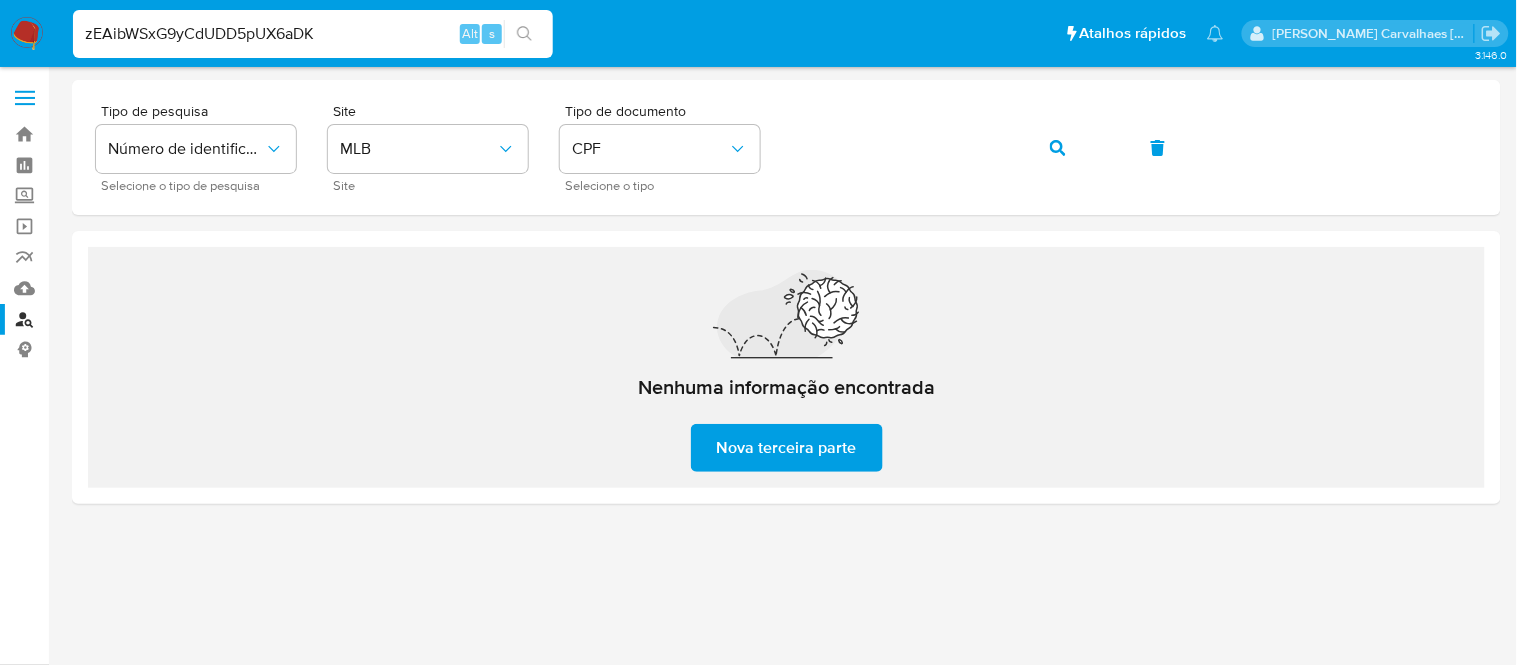 type on "zEAibWSxG9yCdUDD5pUX6aDK" 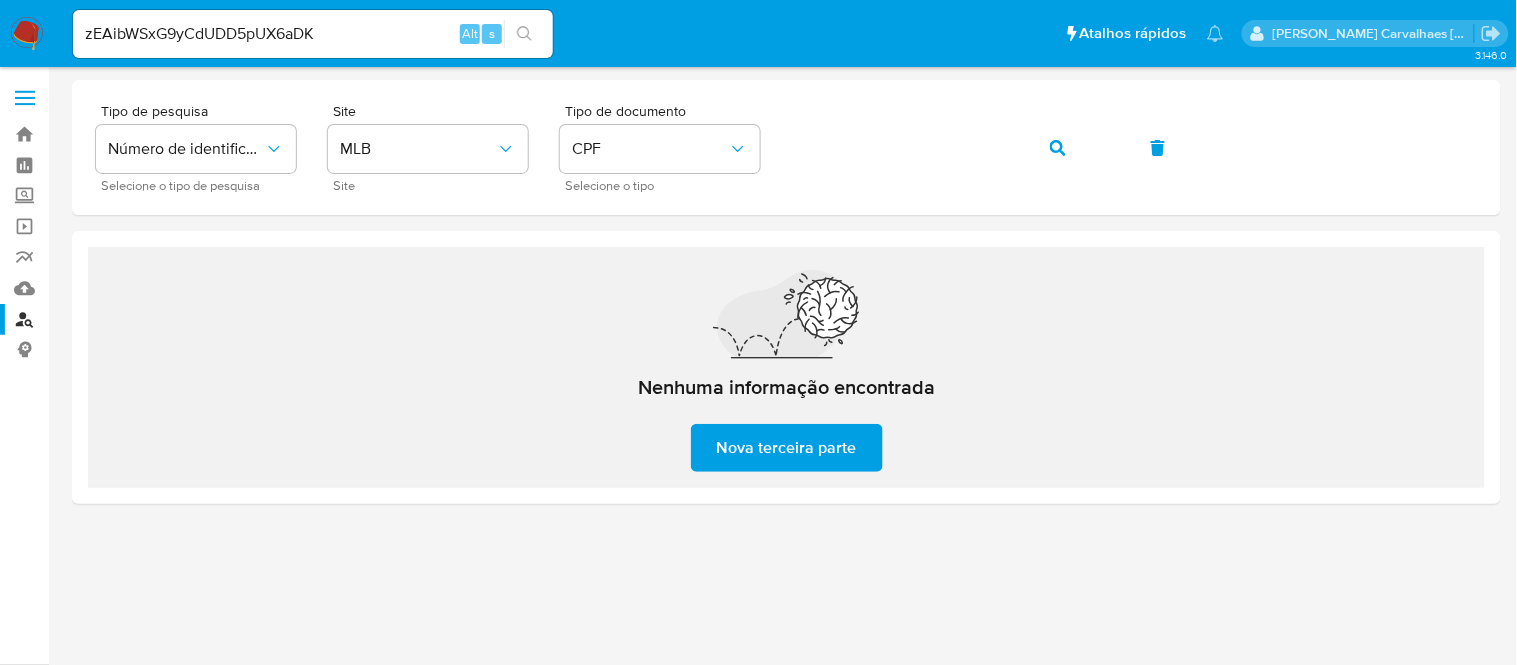 click at bounding box center [524, 34] 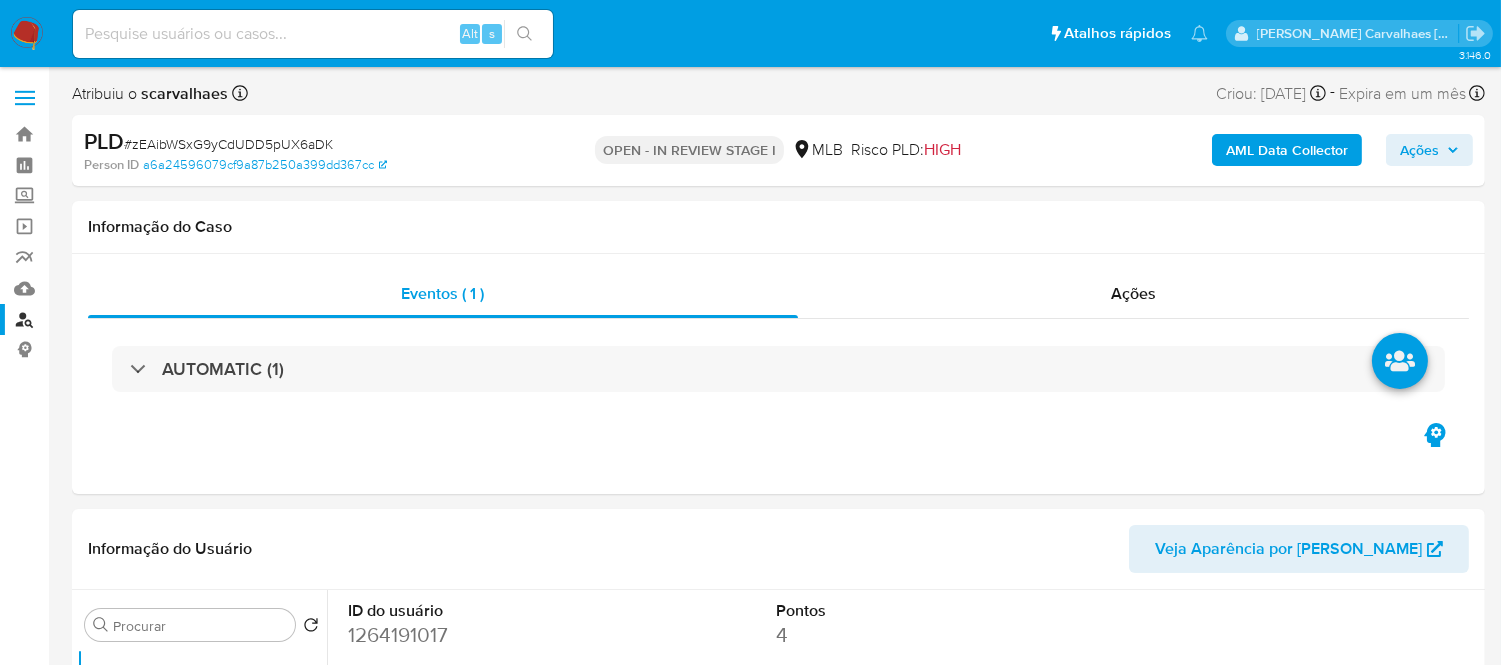 select on "10" 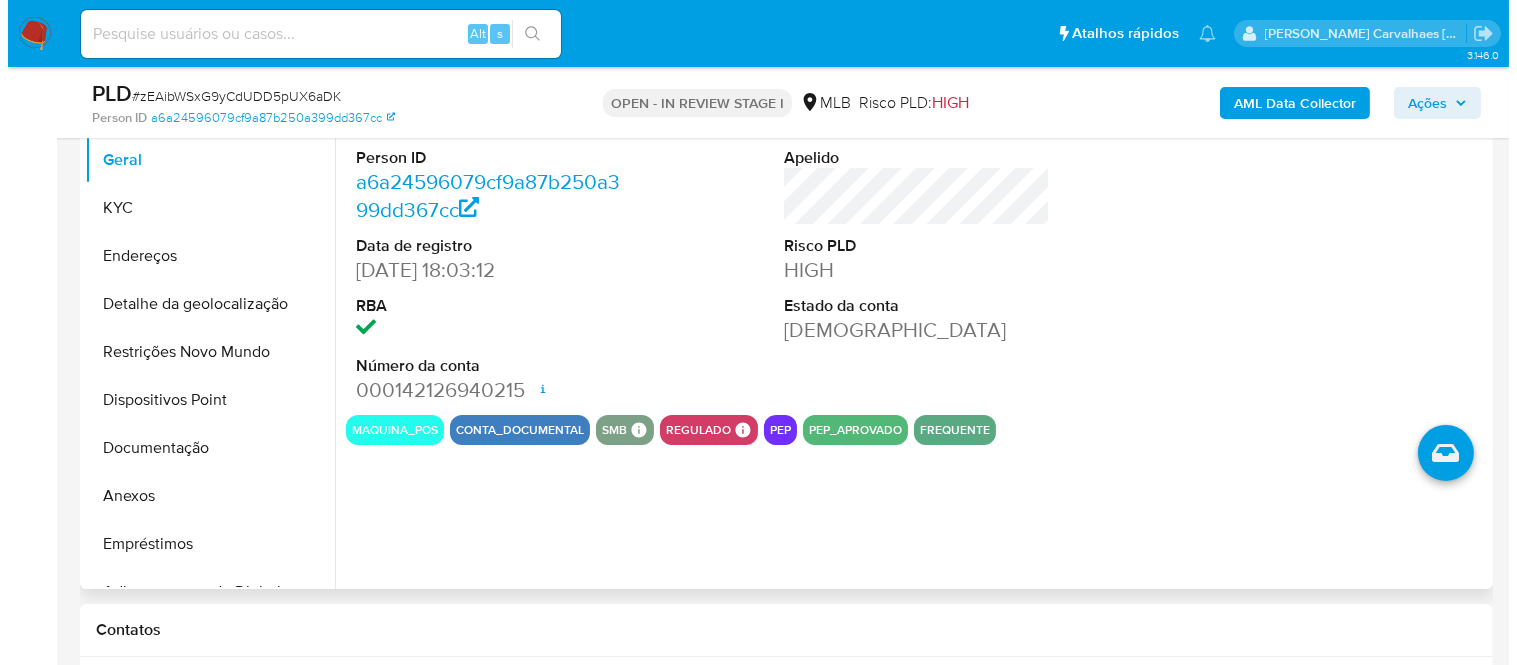 scroll, scrollTop: 444, scrollLeft: 0, axis: vertical 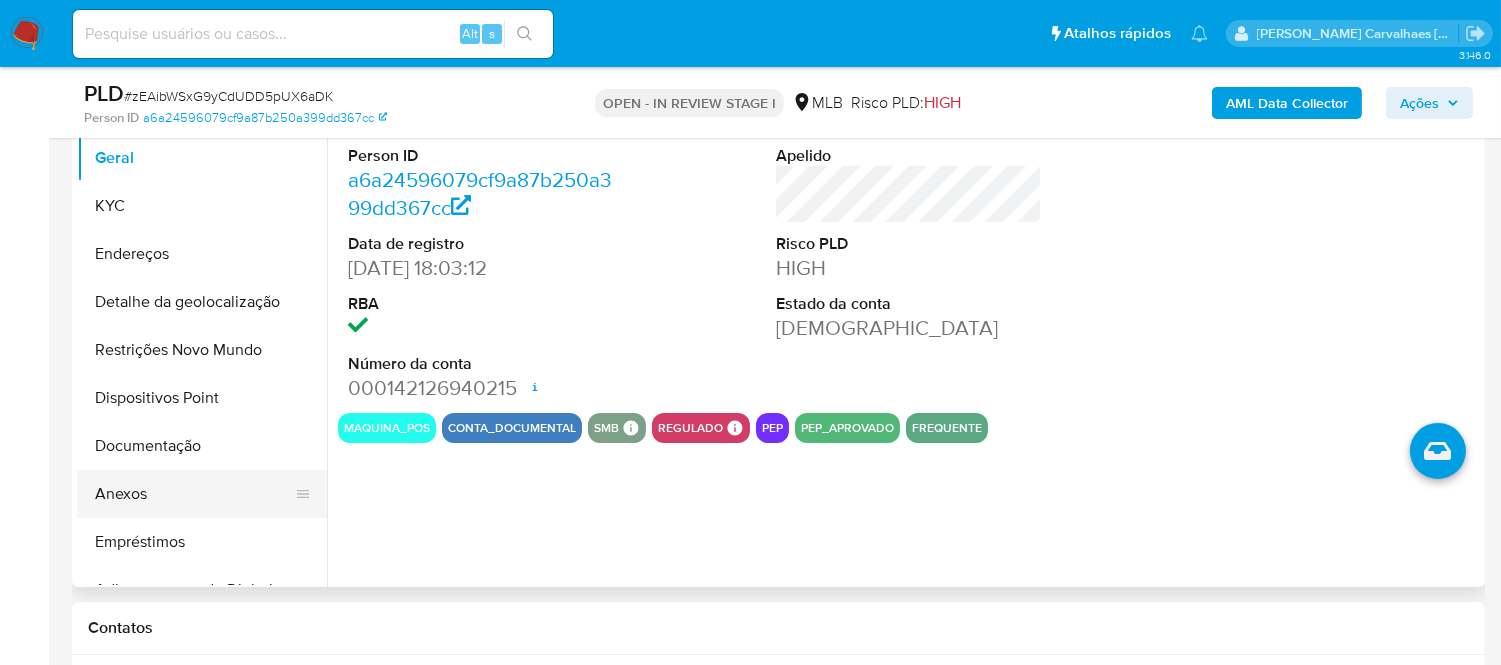 click on "Anexos" at bounding box center [194, 494] 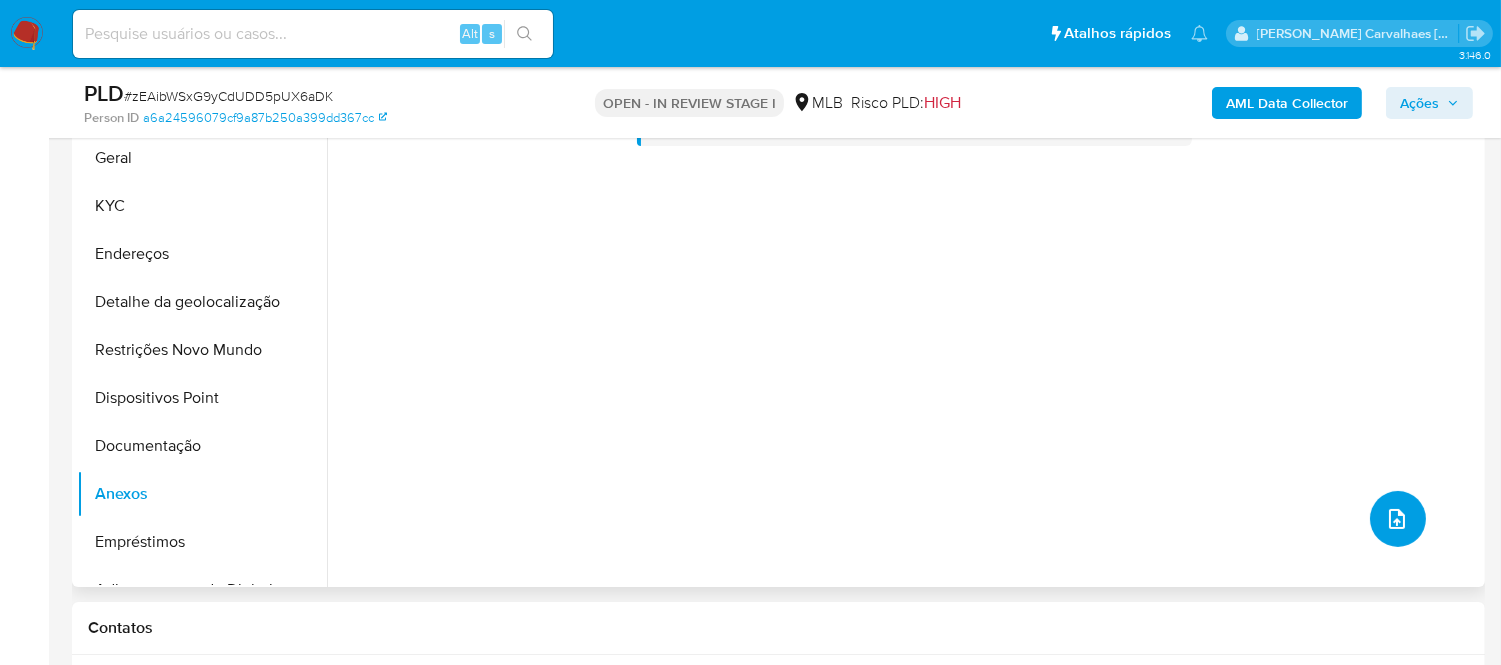 click at bounding box center [1398, 519] 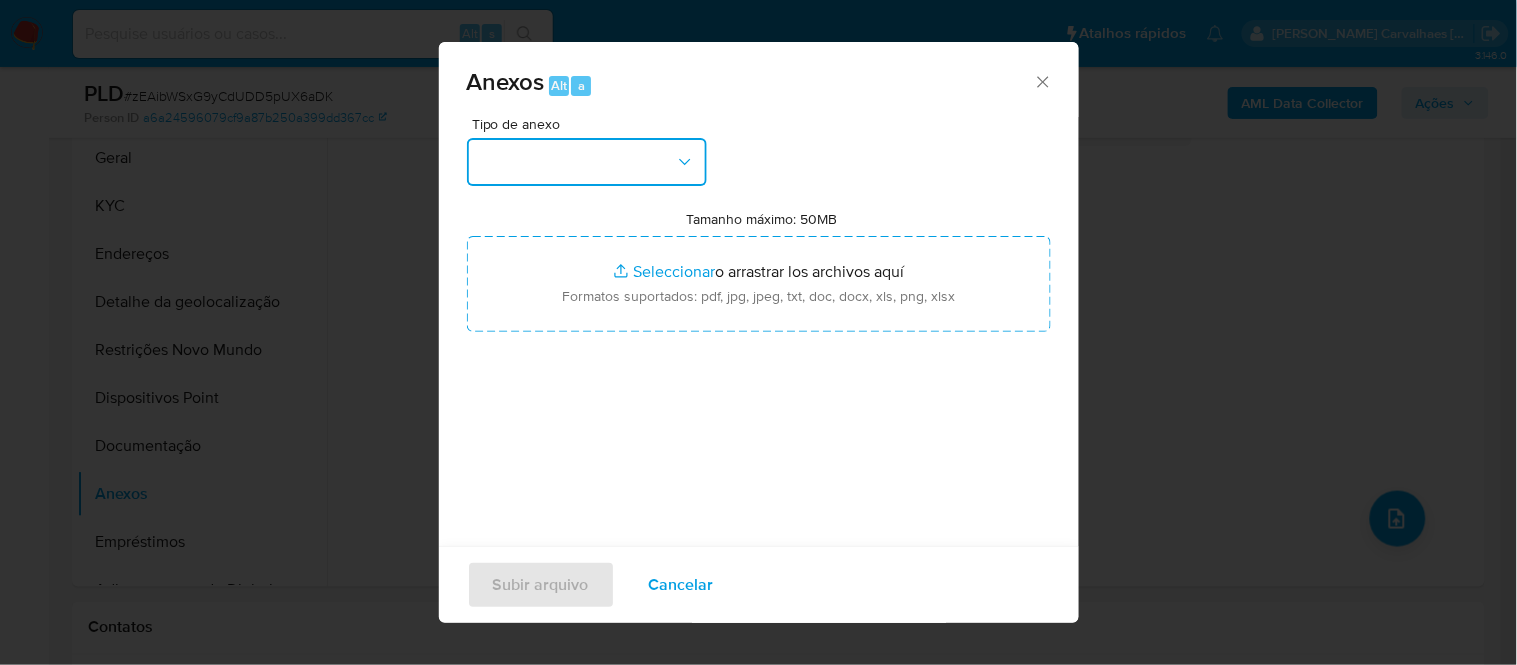 click 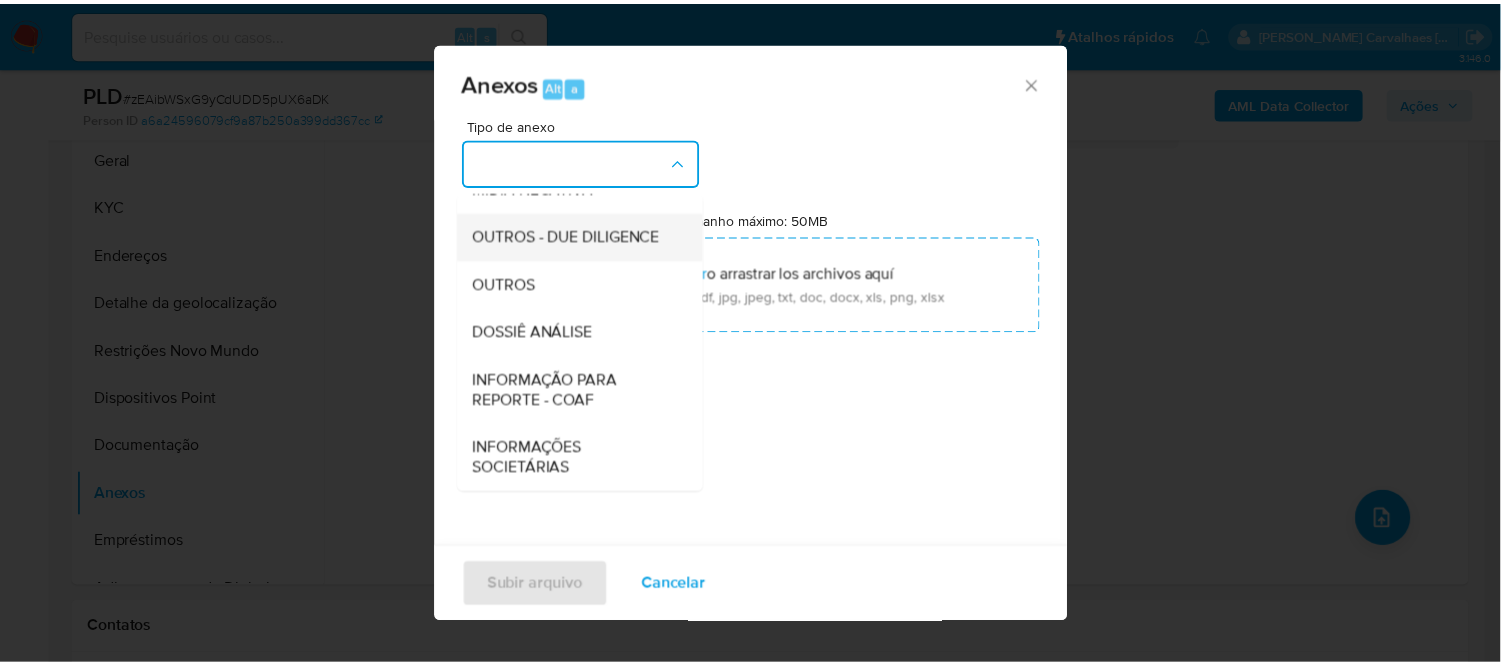 scroll, scrollTop: 307, scrollLeft: 0, axis: vertical 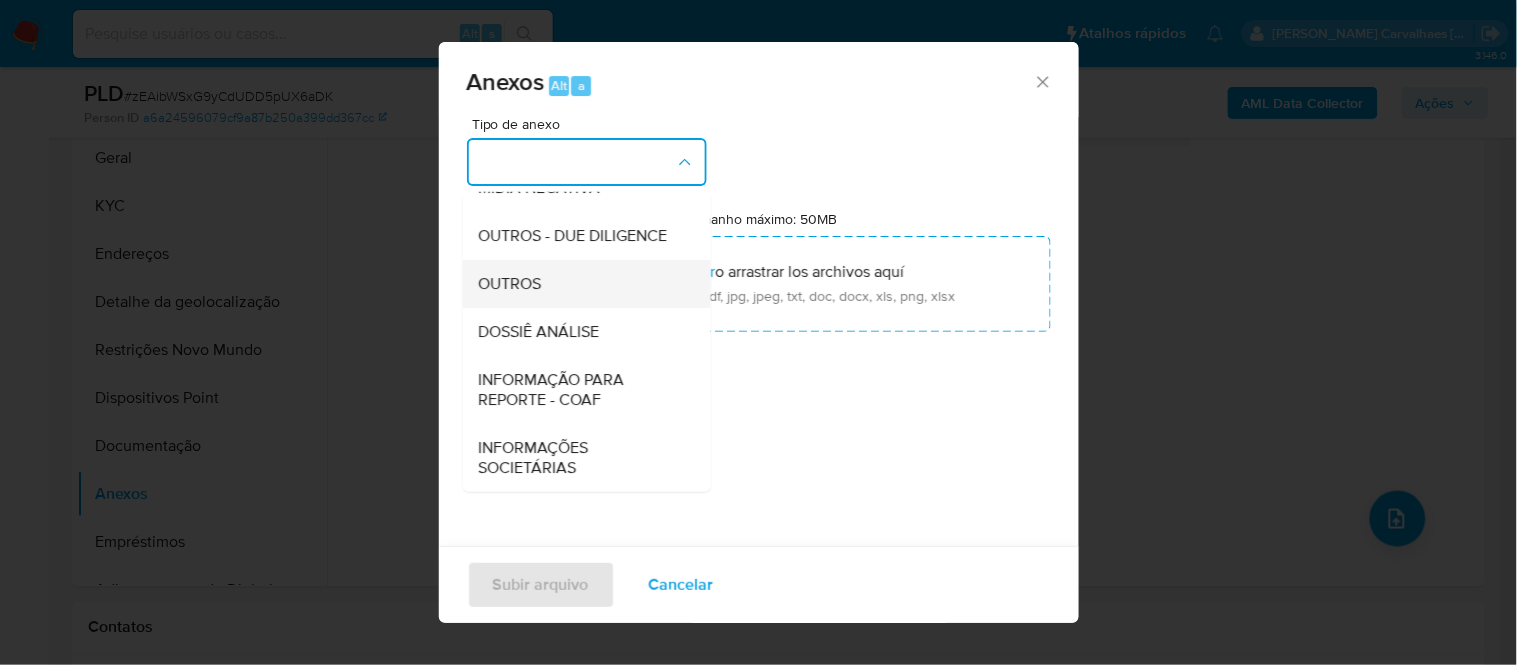 click on "OUTROS" at bounding box center (580, 283) 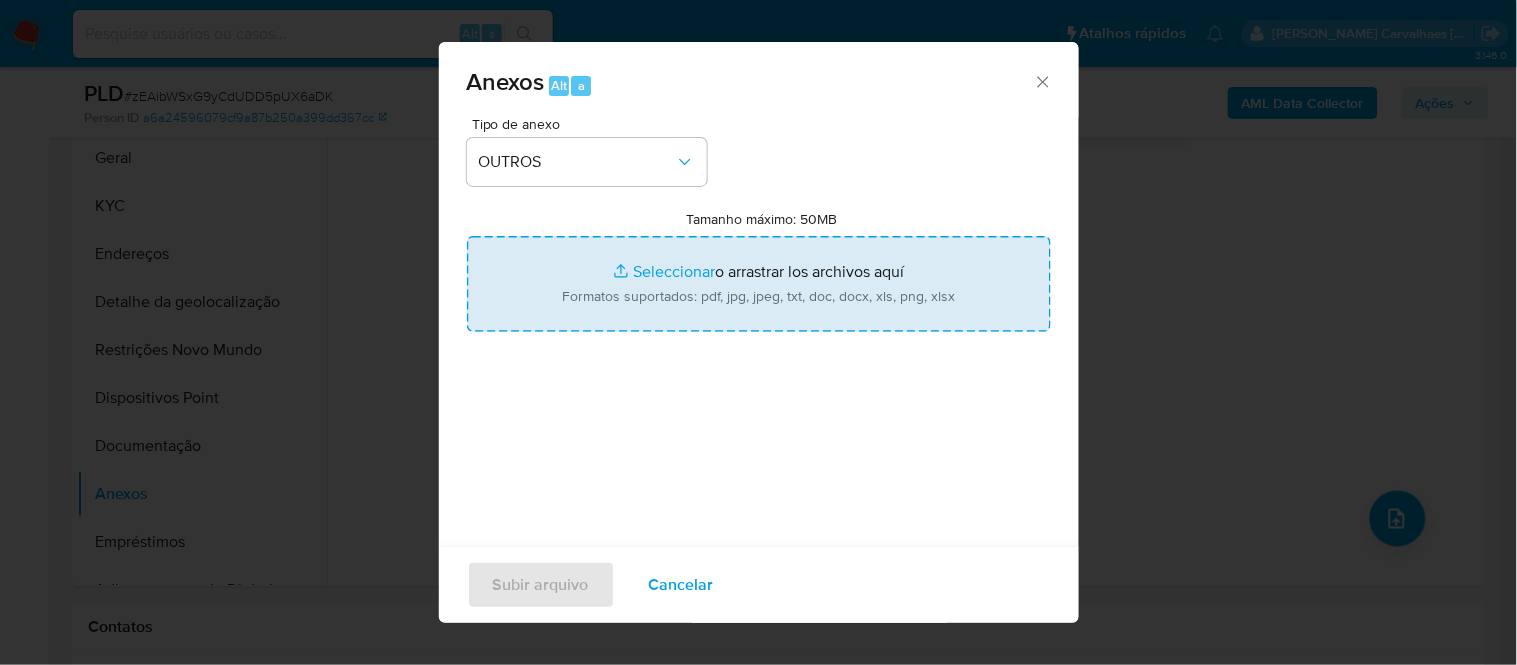 click on "Tamanho máximo: 50MB Seleccionar archivos" at bounding box center (759, 284) 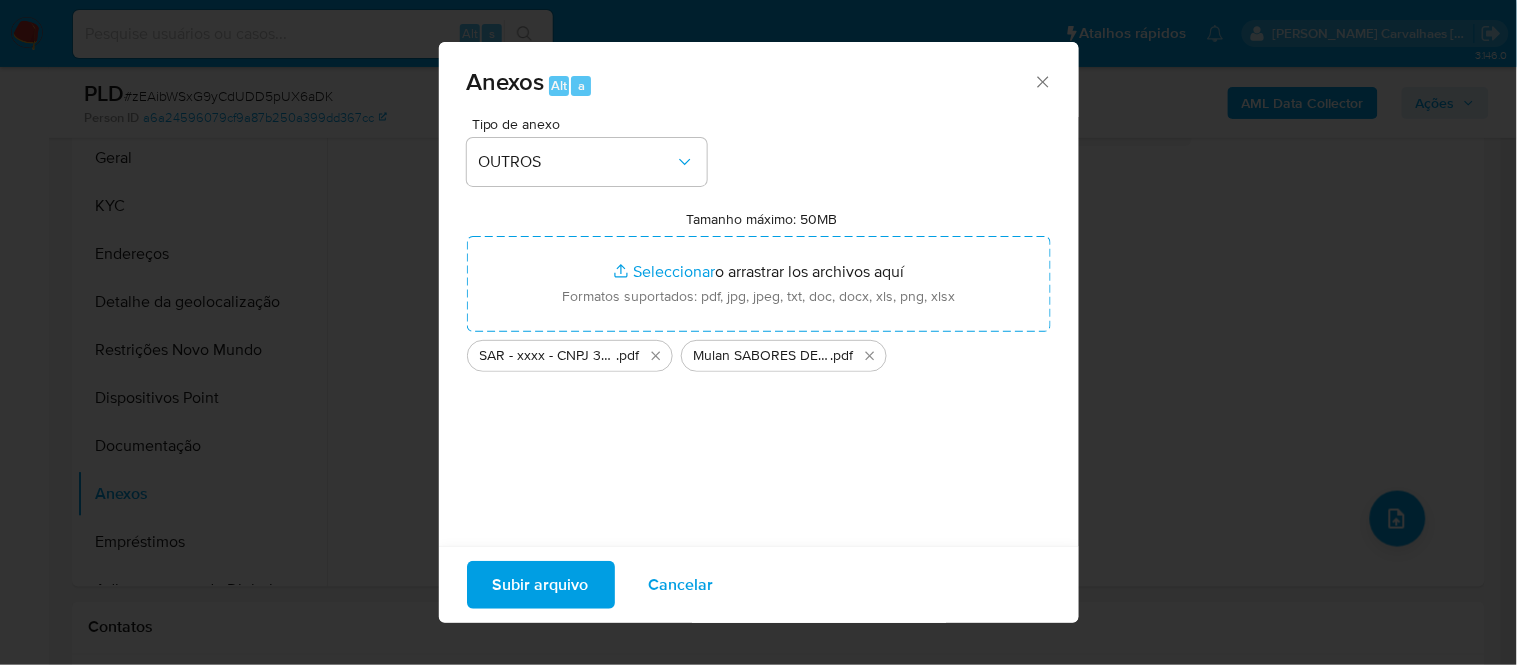 click on "Subir arquivo" at bounding box center (541, 585) 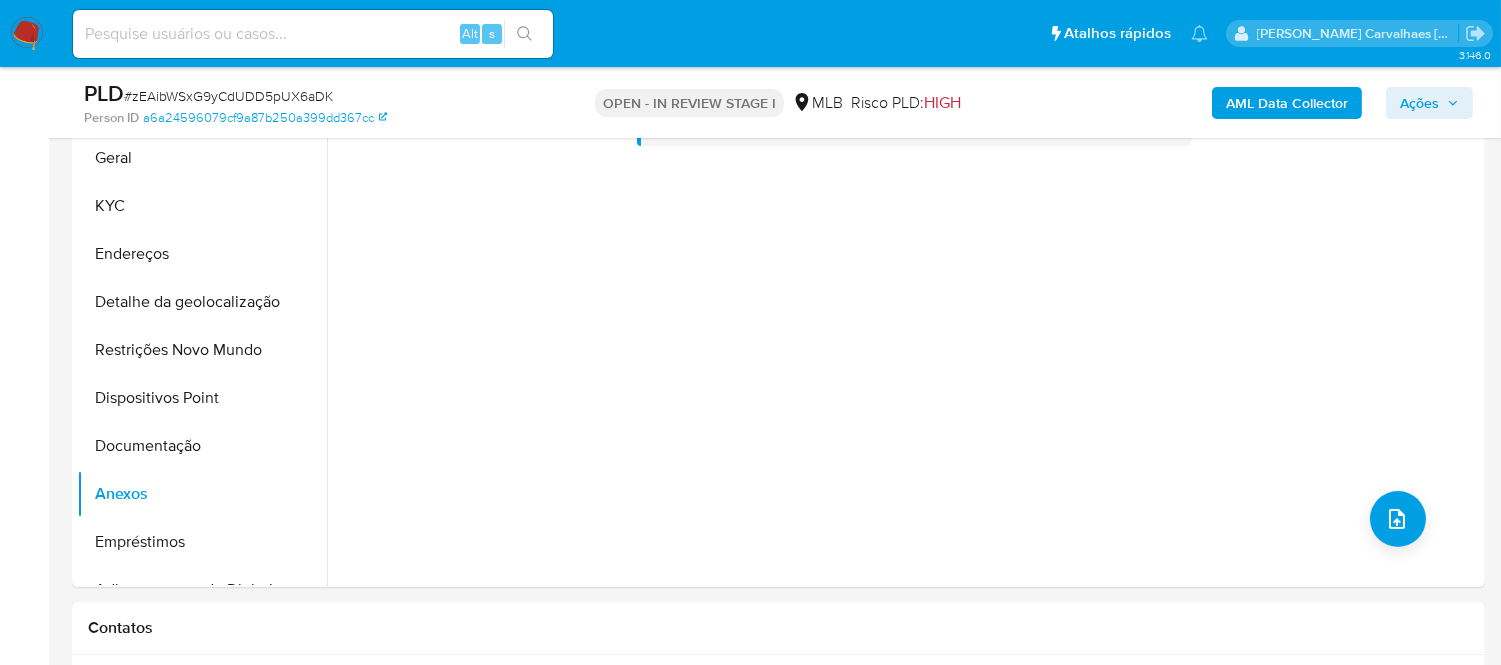 click on "Ações" at bounding box center [1419, 103] 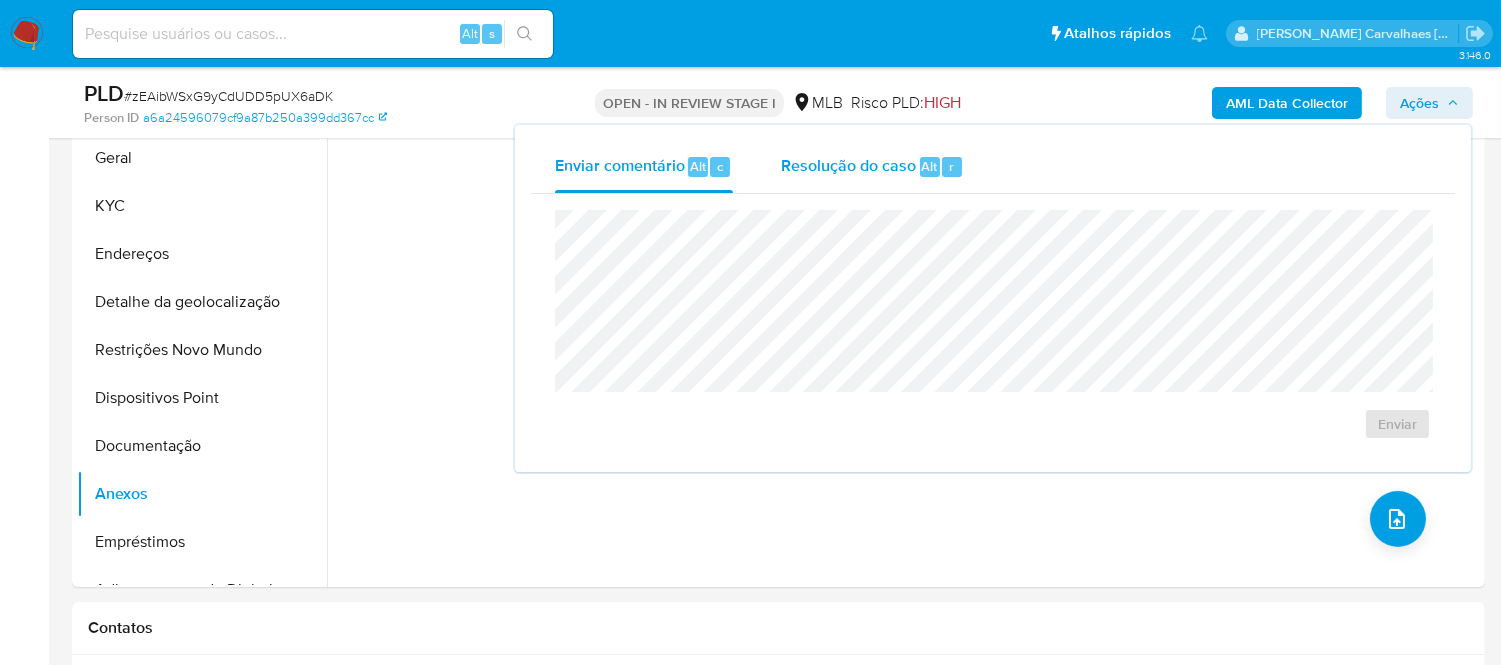 click on "Resolução do caso" at bounding box center [848, 165] 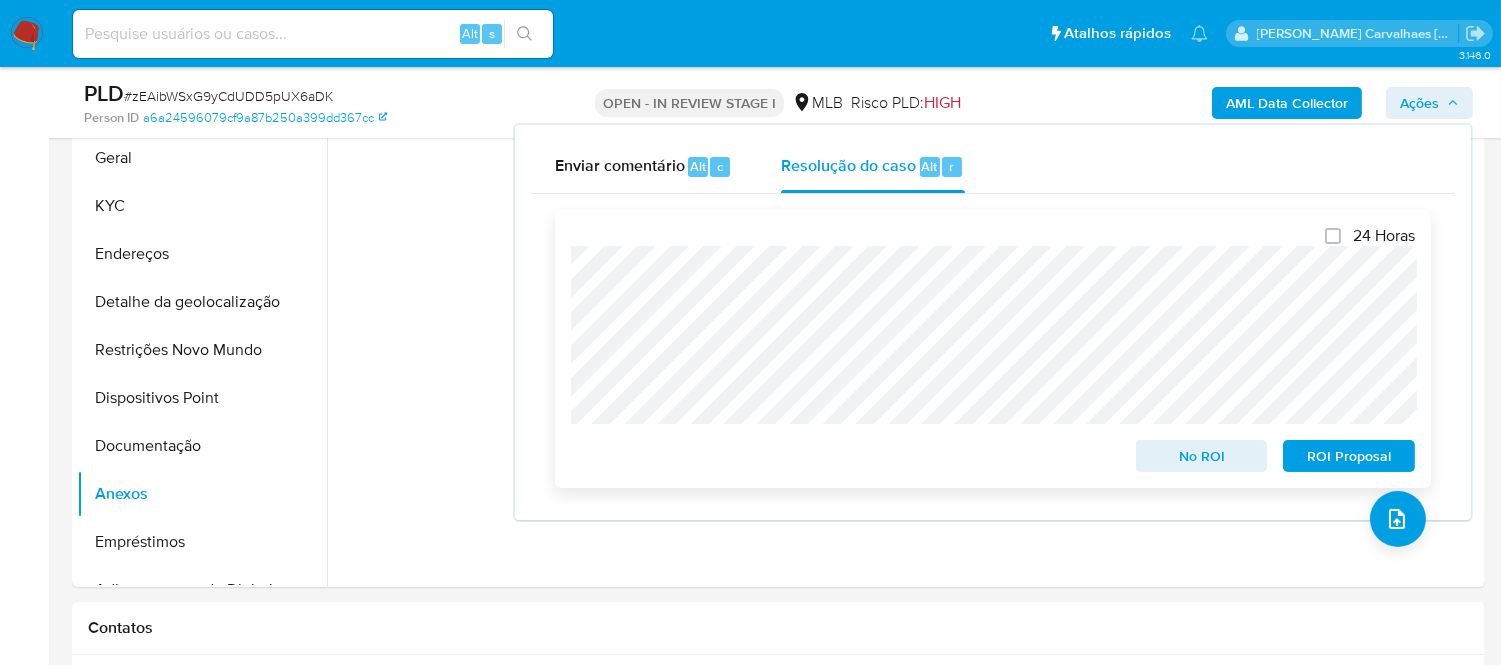 click on "ROI Proposal" at bounding box center (1349, 456) 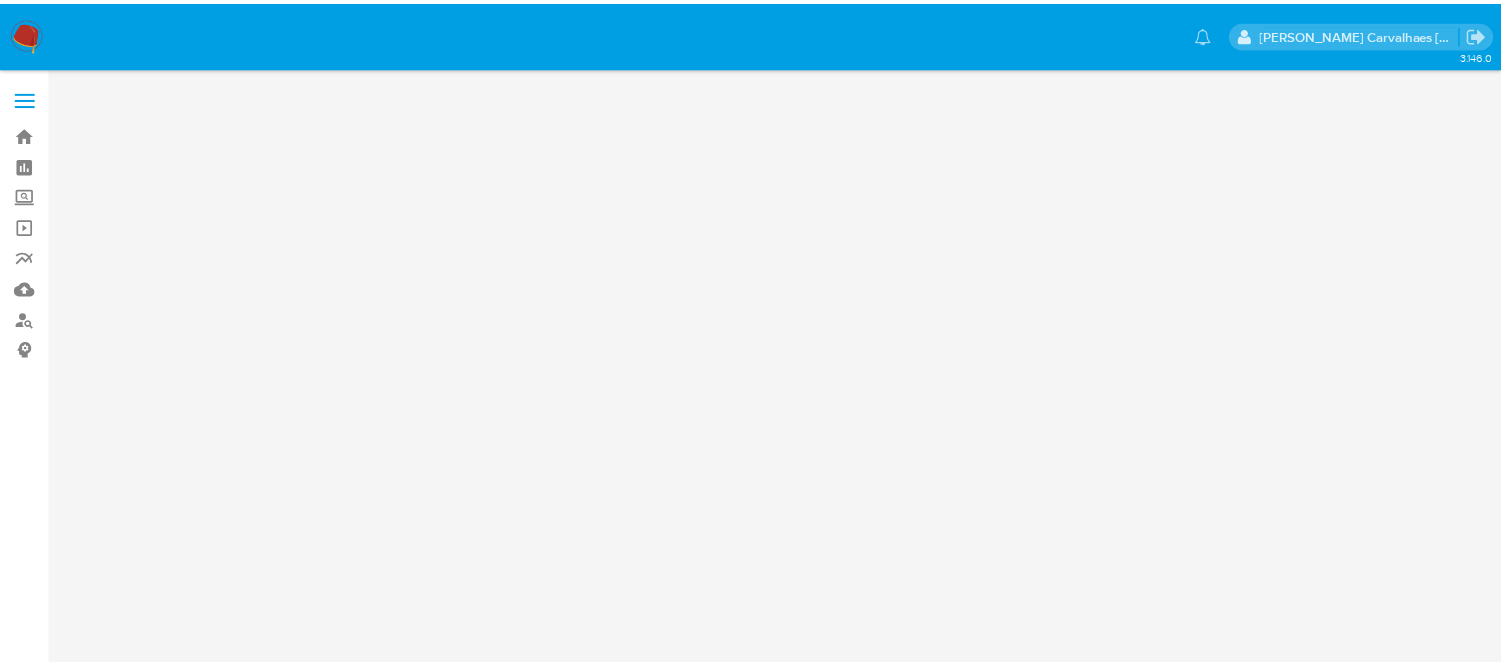 scroll, scrollTop: 0, scrollLeft: 0, axis: both 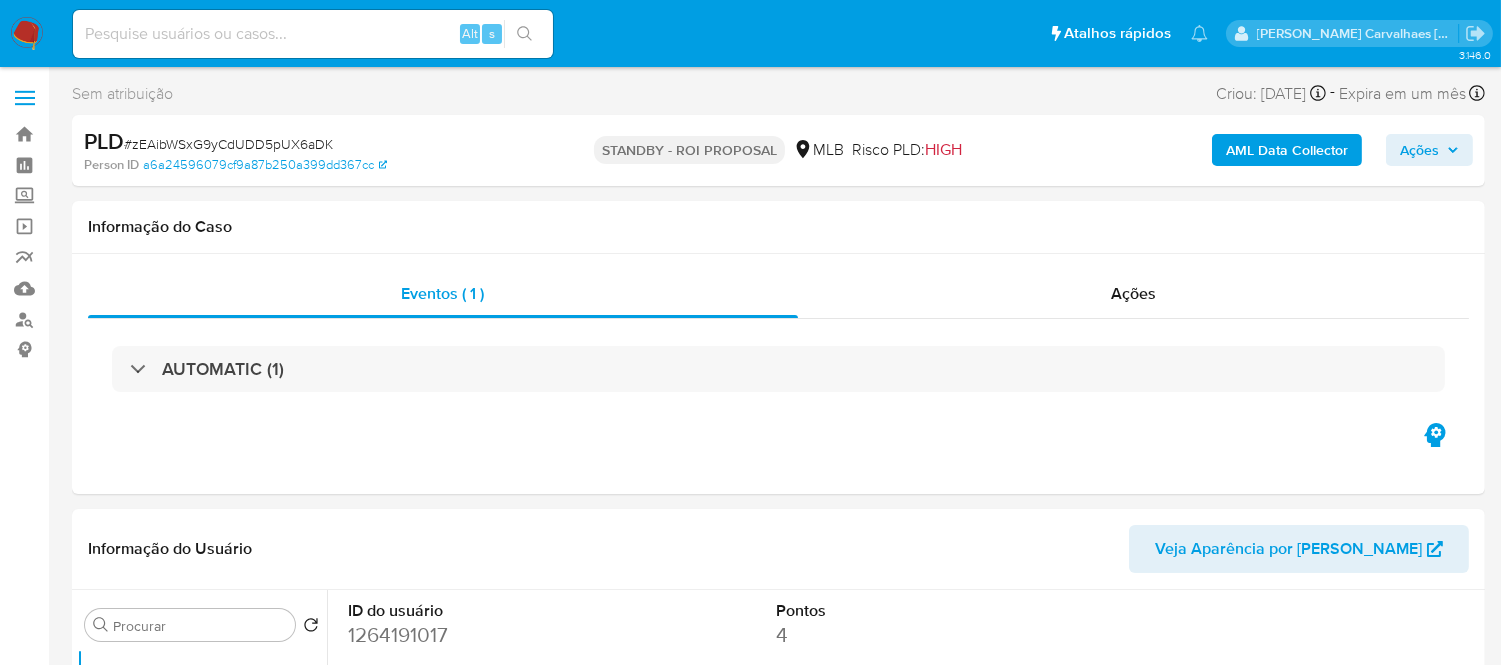 select on "10" 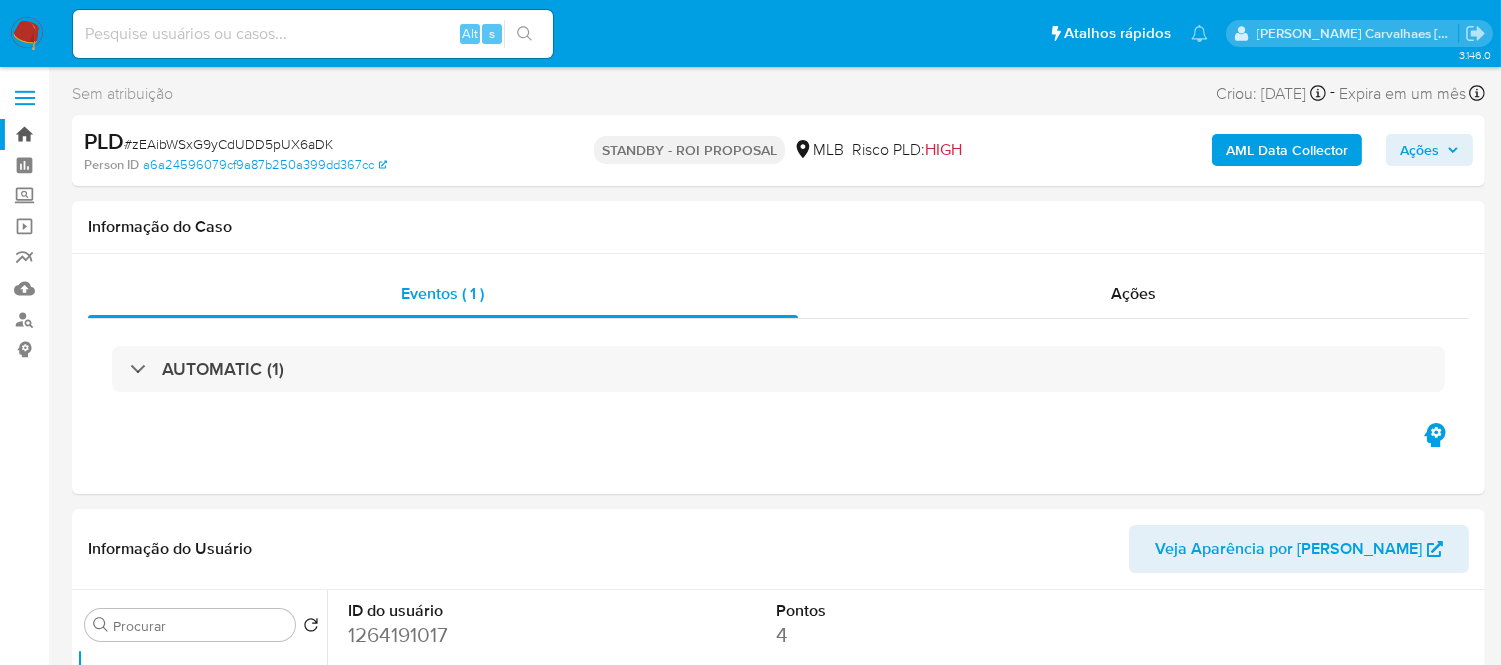 click on "Bandeja" at bounding box center (119, 134) 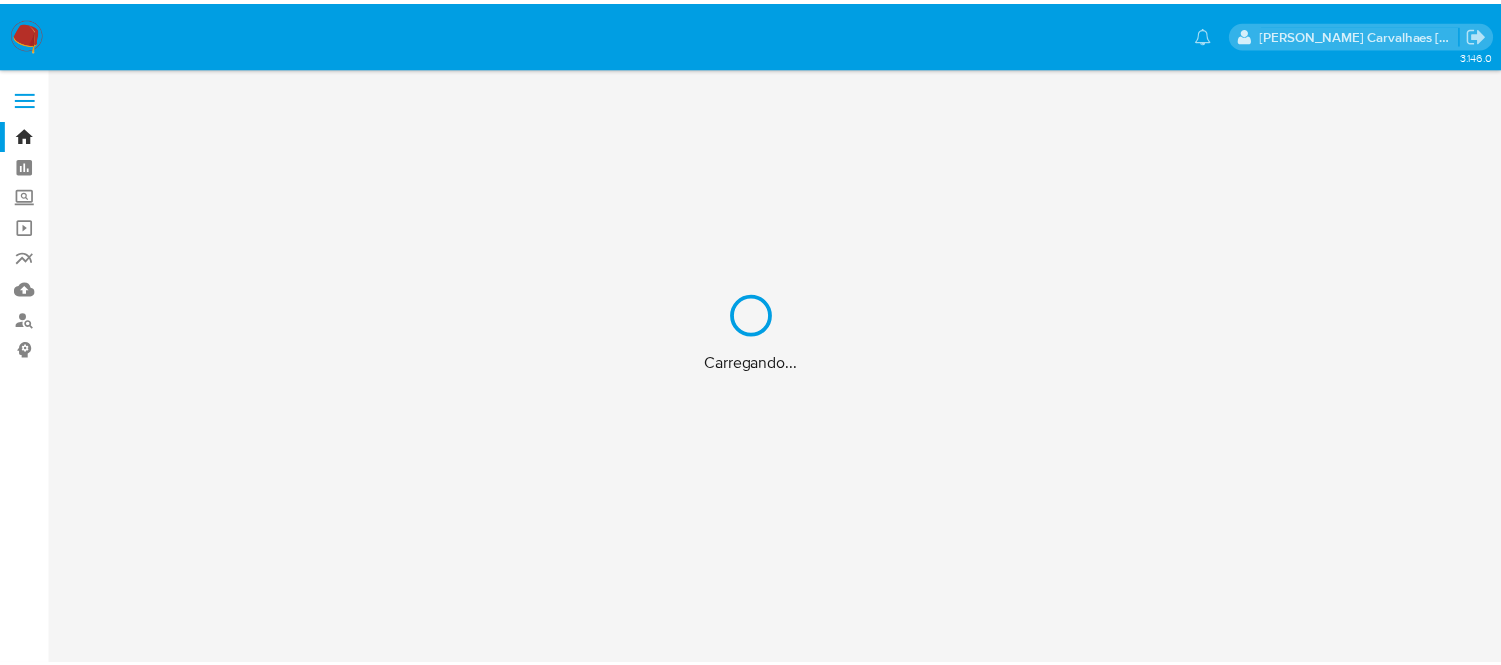 scroll, scrollTop: 0, scrollLeft: 0, axis: both 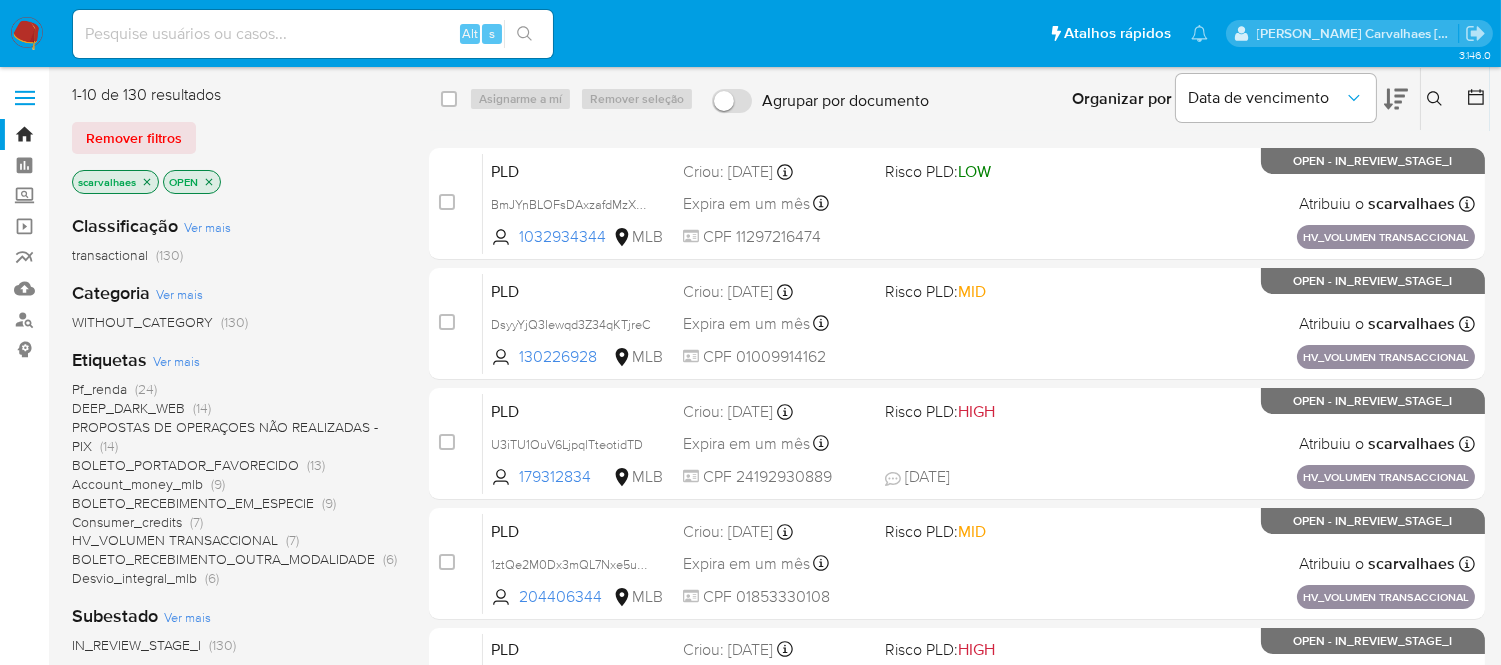 click on "Pf_renda (24)" at bounding box center (114, 389) 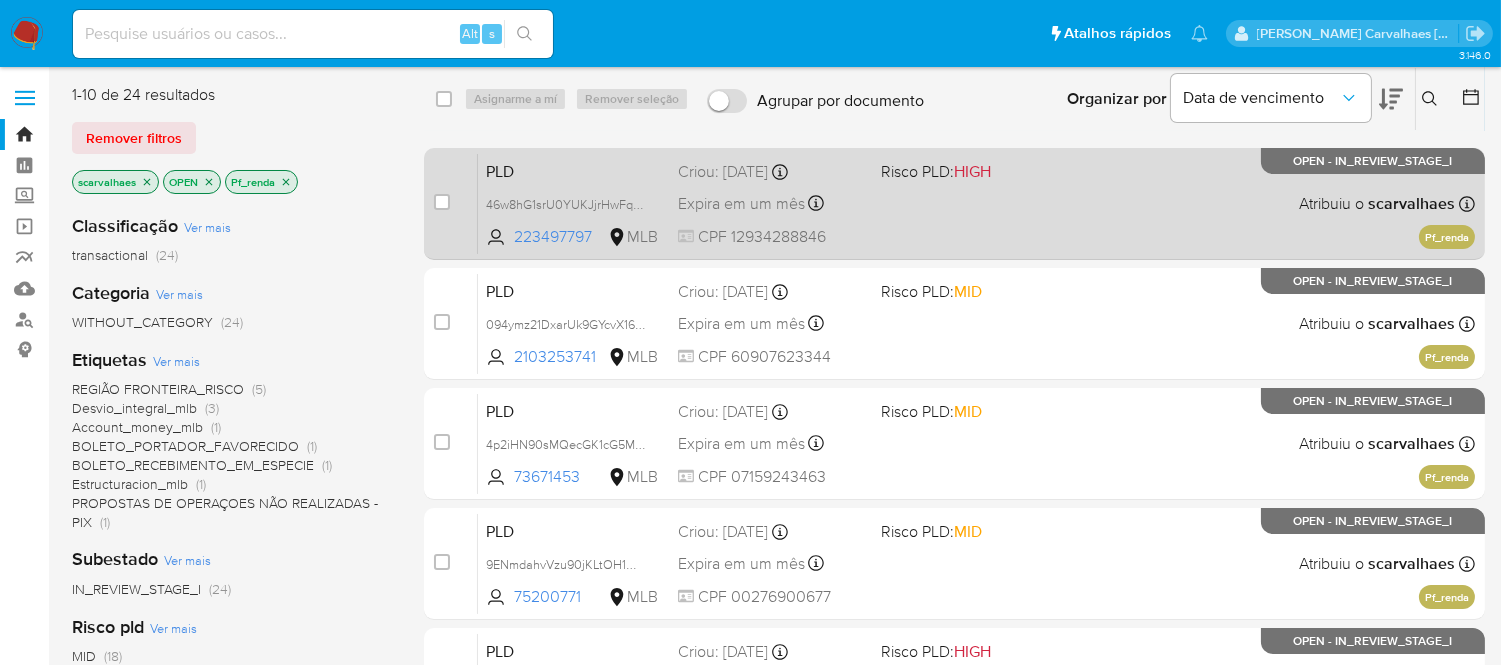 click on "PLD 46w8hG1srU0YUKJjrHwFqCEn 223497797 MLB Risco PLD:  HIGH Criou: 12/07/2025   Criou: 12/07/2025 01:12:33 Expira em um mês   Expira em 26/08/2025 01:12:33 CPF   12934288846 Atribuiu o   scarvalhaes   Asignado el: 24/07/2025 16:22:51 Pf_renda OPEN - IN_REVIEW_STAGE_I" at bounding box center [976, 203] 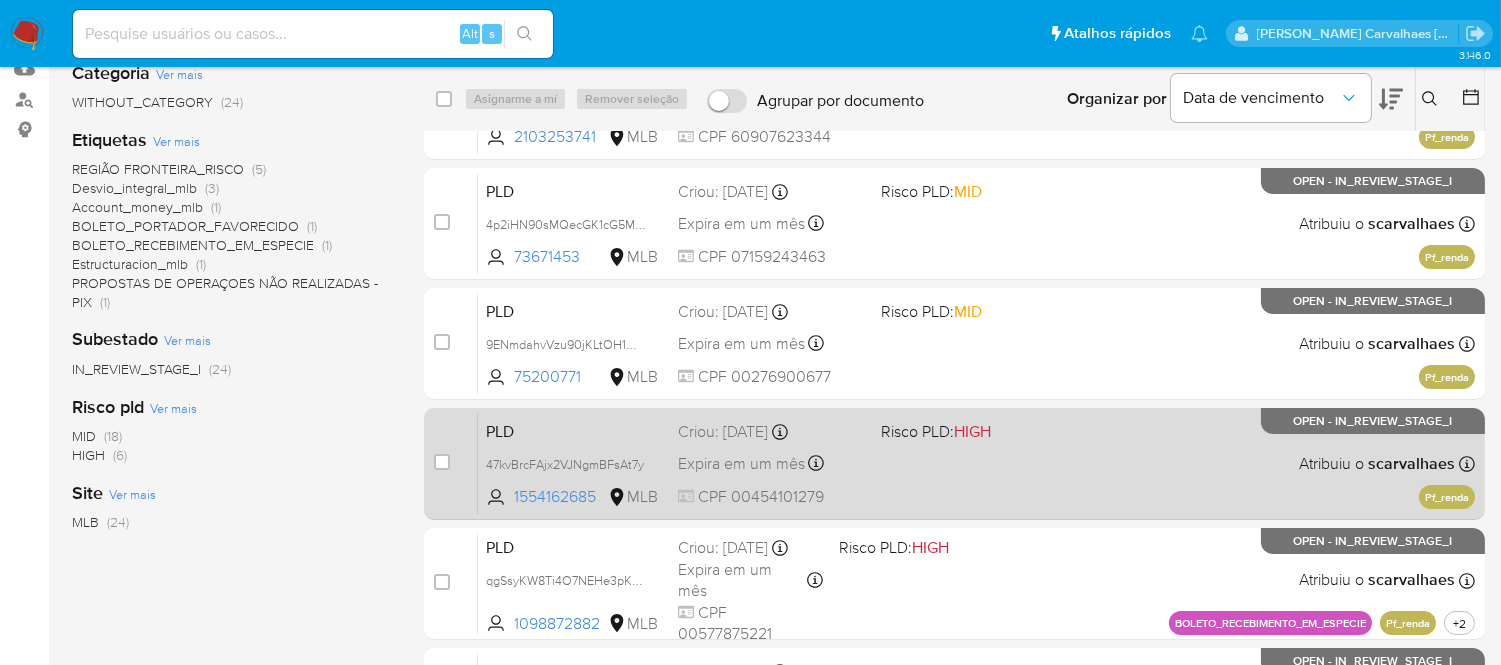 scroll, scrollTop: 222, scrollLeft: 0, axis: vertical 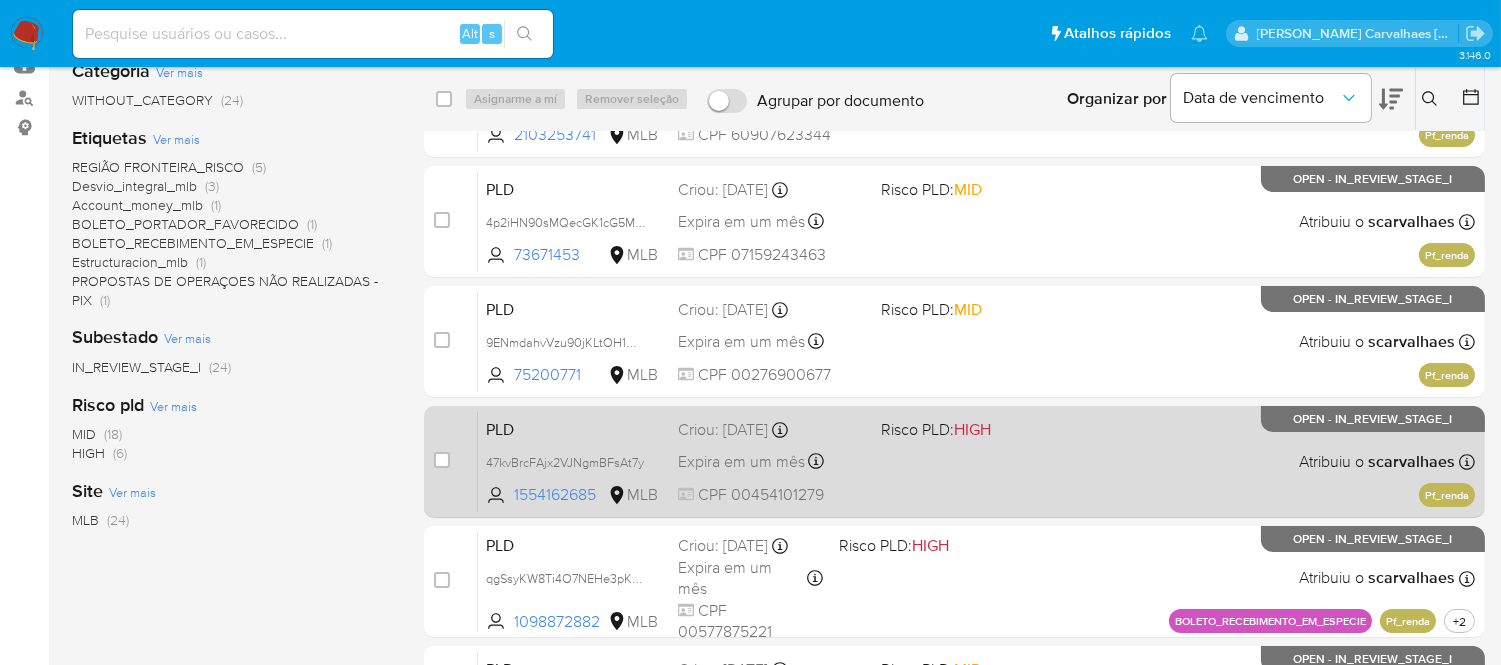 click on "PLD 47kvBrcFAjx2VJNgmBFsAt7y 1554162685 MLB Risco PLD:  HIGH Criou: 12/07/2025   Criou: 12/07/2025 01:12:09 Expira em um mês   Expira em 26/08/2025 01:12:09 CPF   00454101279 Atribuiu o   scarvalhaes   Asignado el: 24/07/2025 16:23:19 Pf_renda OPEN - IN_REVIEW_STAGE_I" at bounding box center [976, 461] 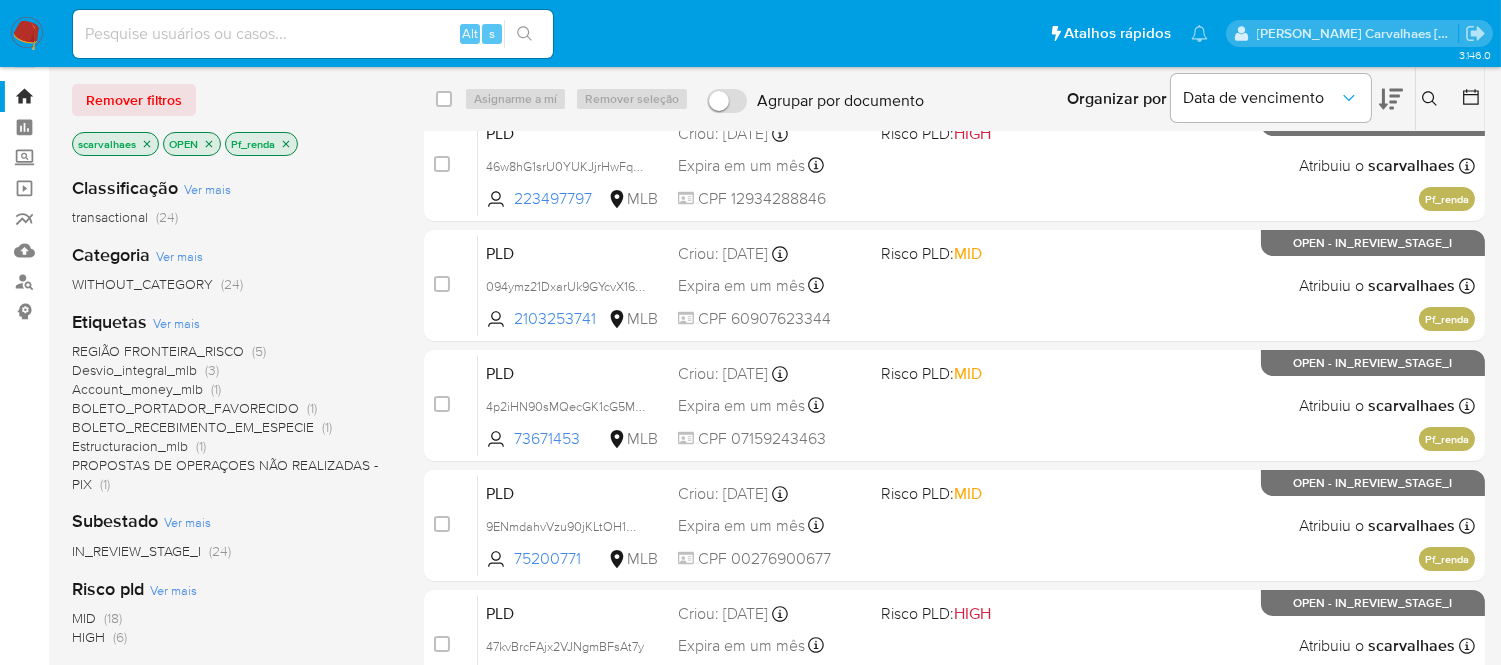 scroll, scrollTop: 0, scrollLeft: 0, axis: both 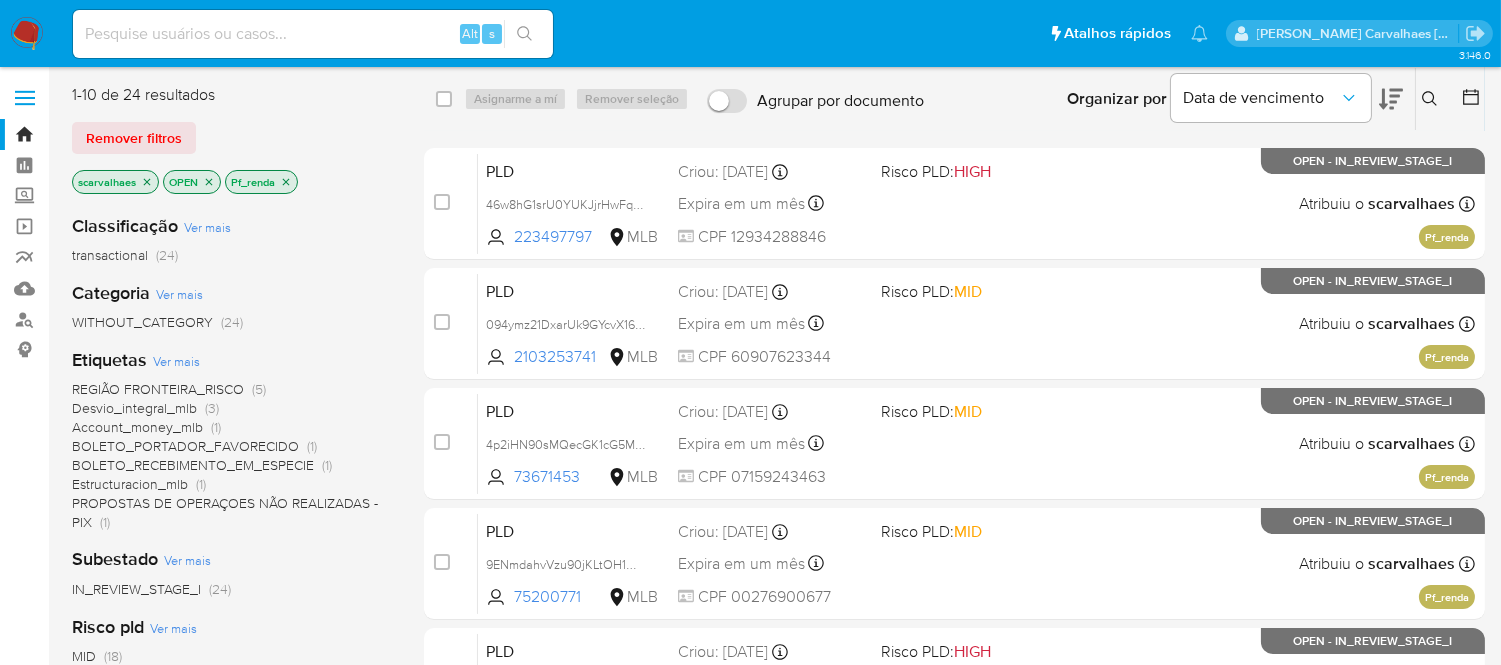 click on "PROPOSTAS DE OPERAÇOES NÃO REALIZADAS - PIX" at bounding box center (225, 512) 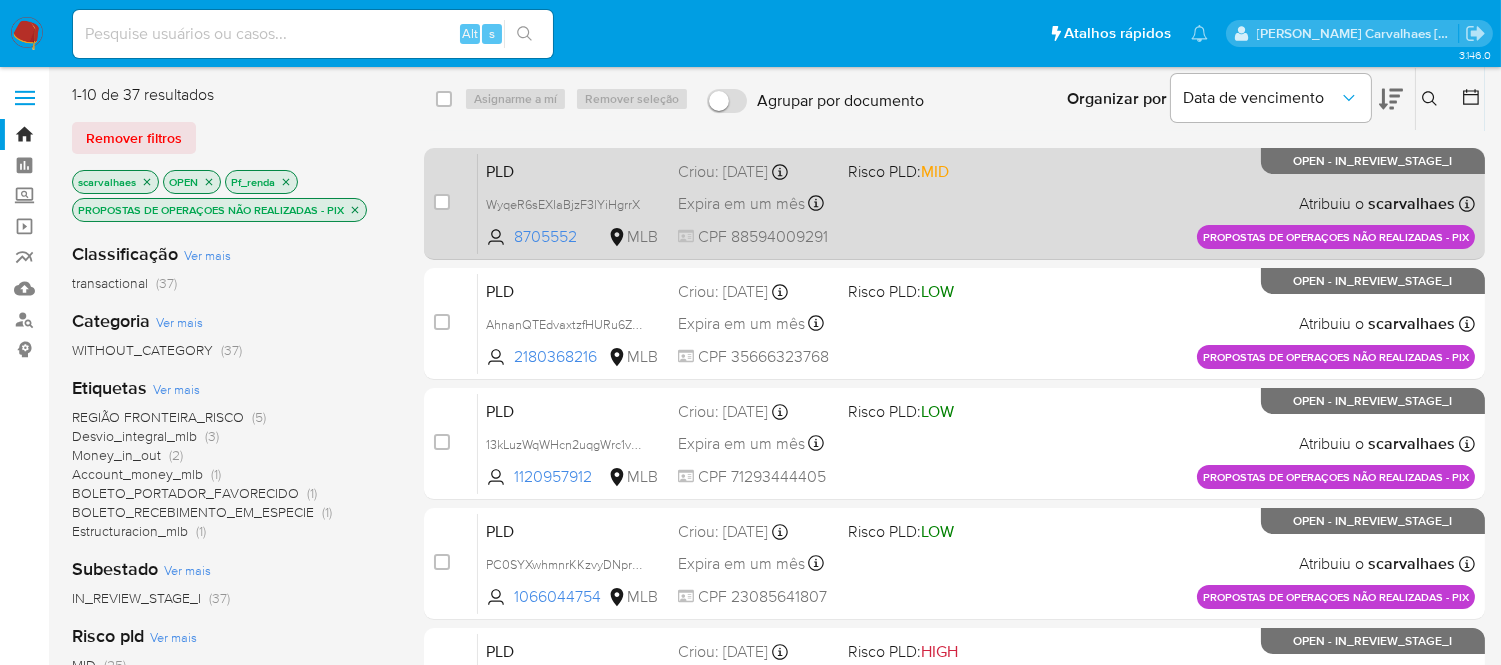 click on "PLD WyqeR6sEXIaBjzF3lYiHgrrX 8705552 MLB Risco PLD:  MID Criou: 14/07/2025   Criou: 14/07/2025 15:17:20 Expira em um mês   Expira em 28/08/2025 15:17:21 CPF   88594009291 Atribuiu o   scarvalhaes   Asignado el: 14/07/2025 15:17:20 PROPOSTAS DE OPERAÇOES NÃO REALIZADAS - PIX OPEN - IN_REVIEW_STAGE_I" at bounding box center (976, 203) 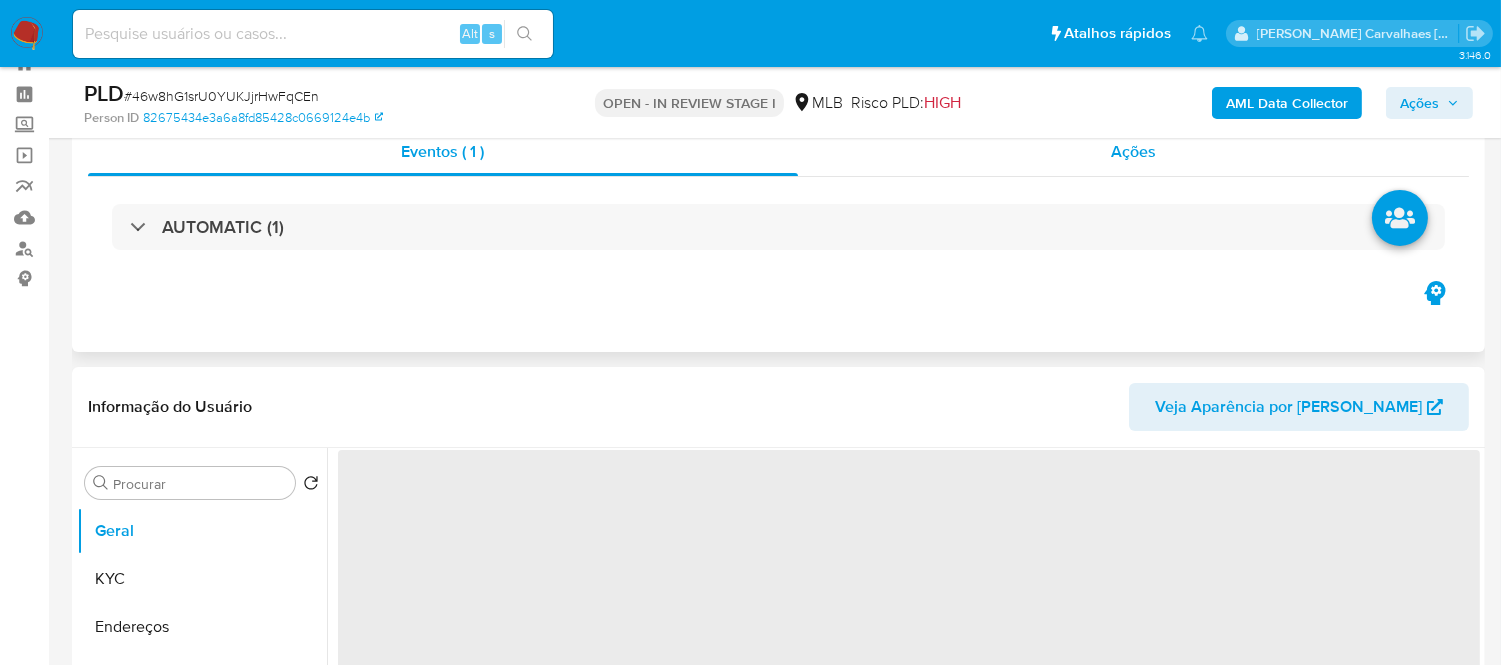 scroll, scrollTop: 0, scrollLeft: 0, axis: both 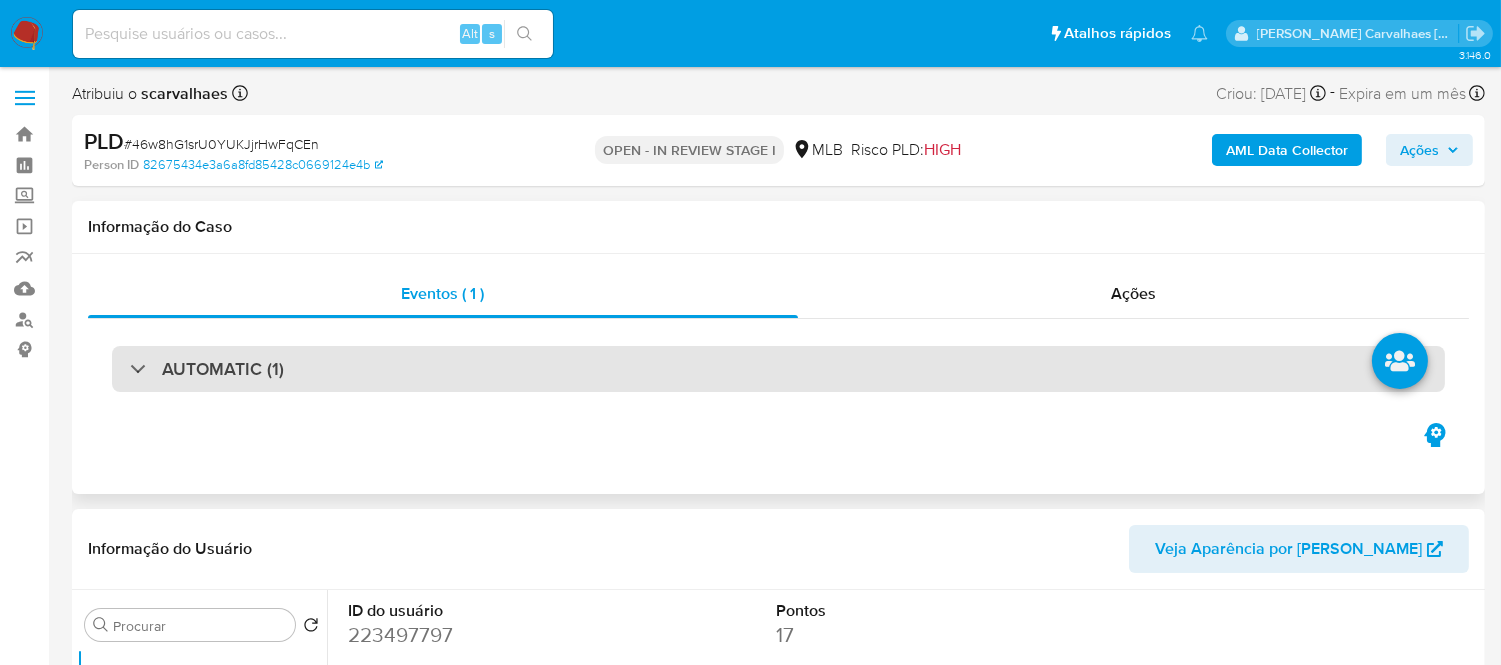 select on "10" 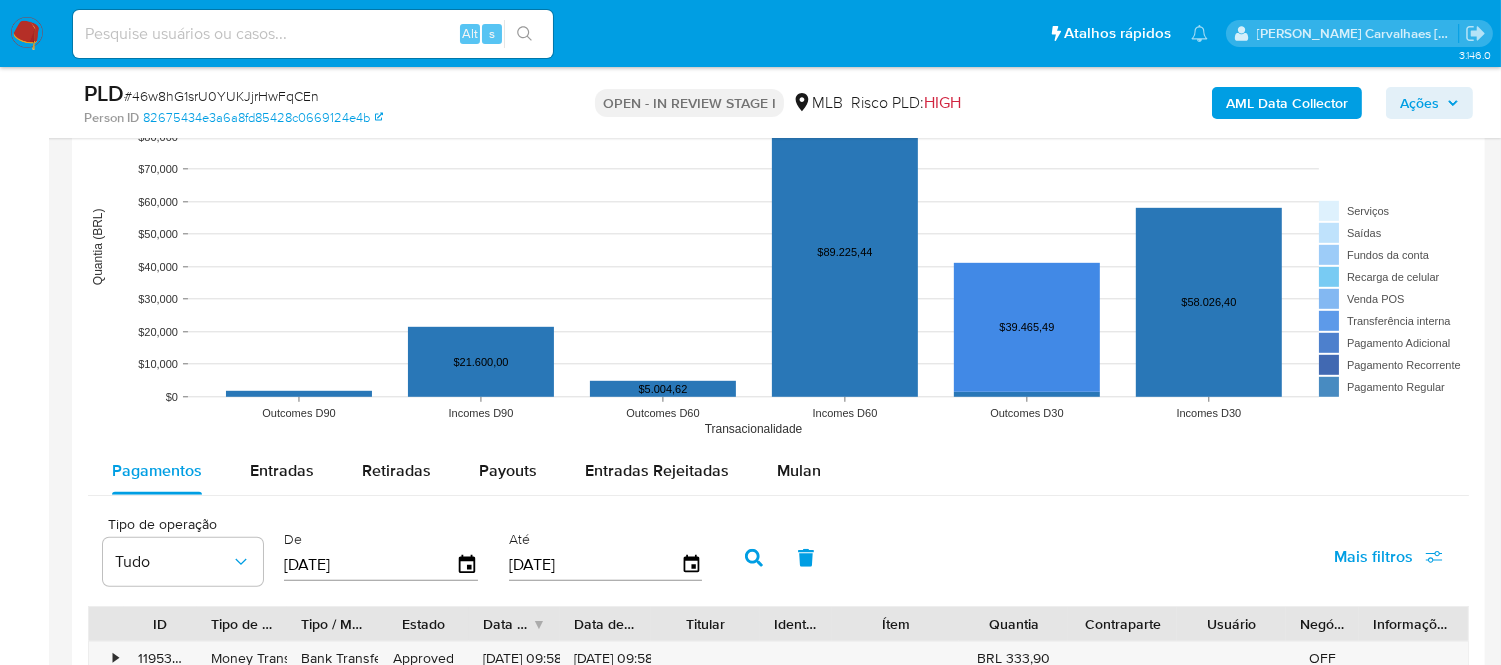scroll, scrollTop: 2111, scrollLeft: 0, axis: vertical 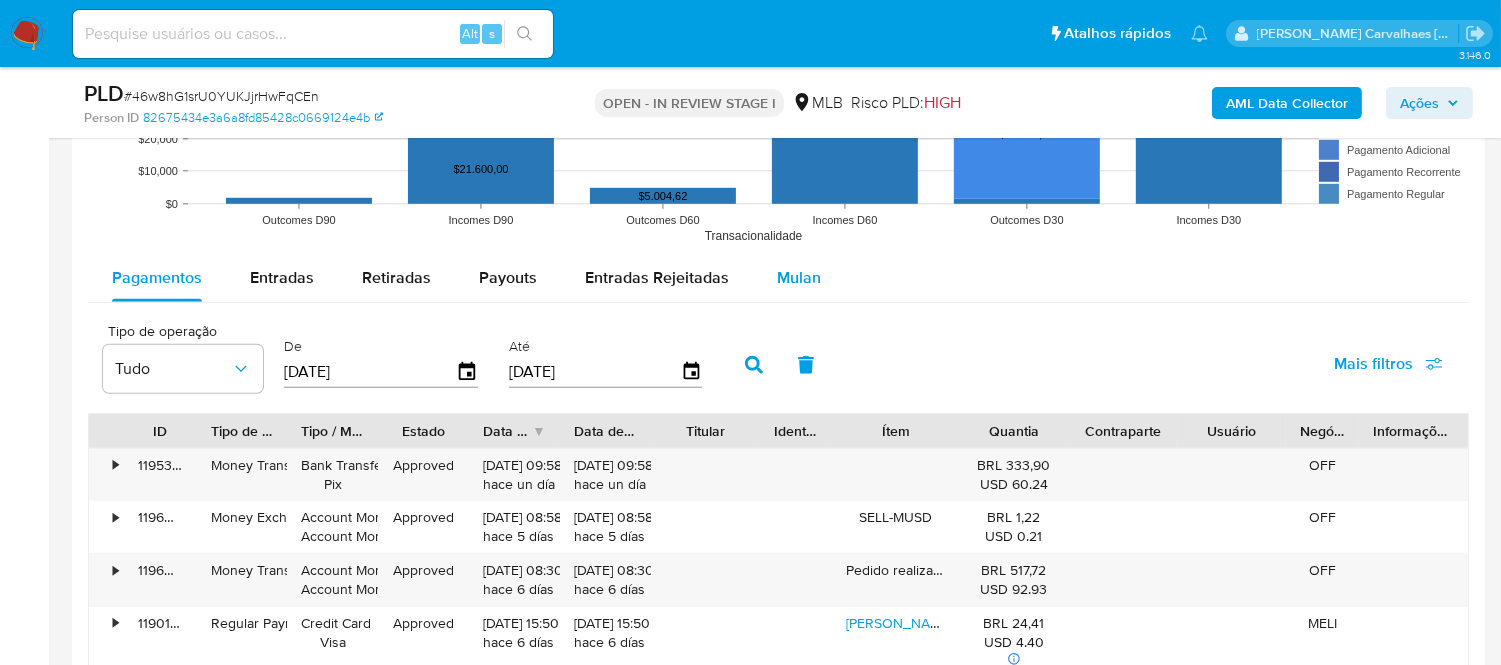 click on "Mulan" at bounding box center (799, 277) 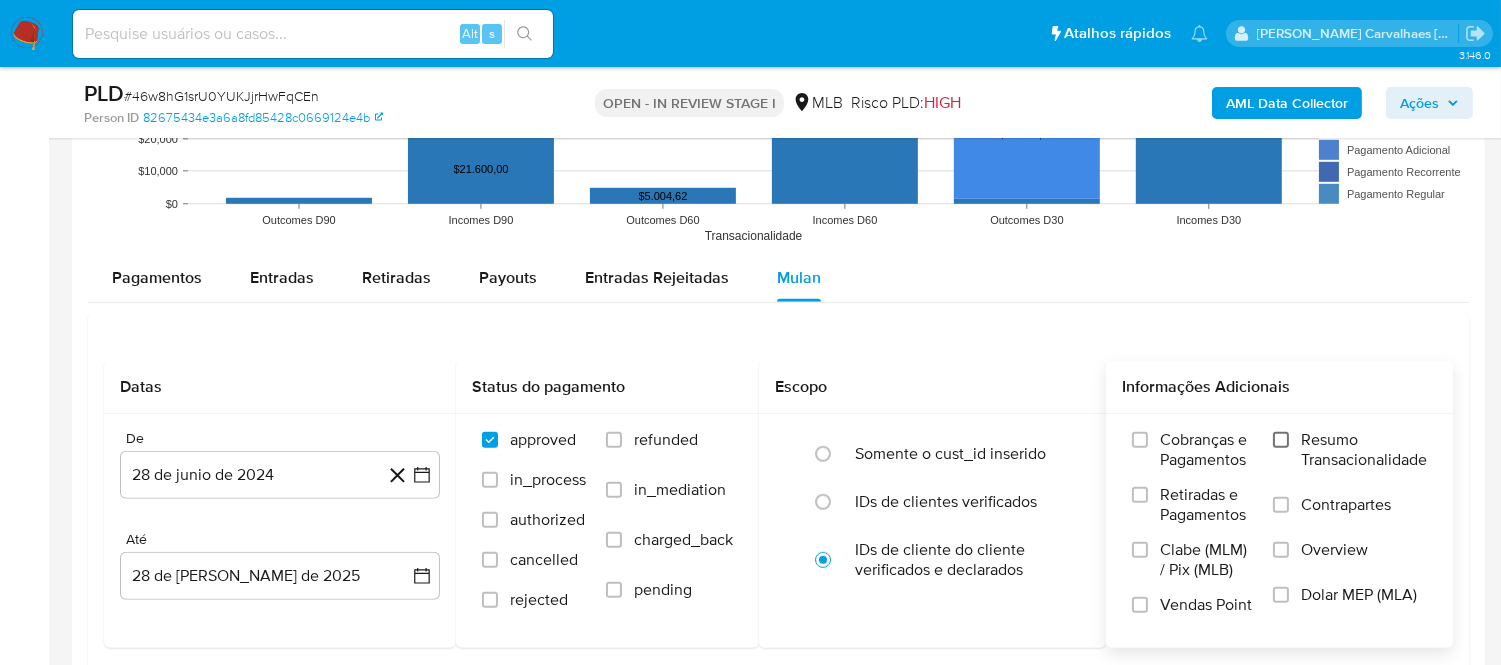 click on "Resumo Transacionalidade" at bounding box center (1281, 440) 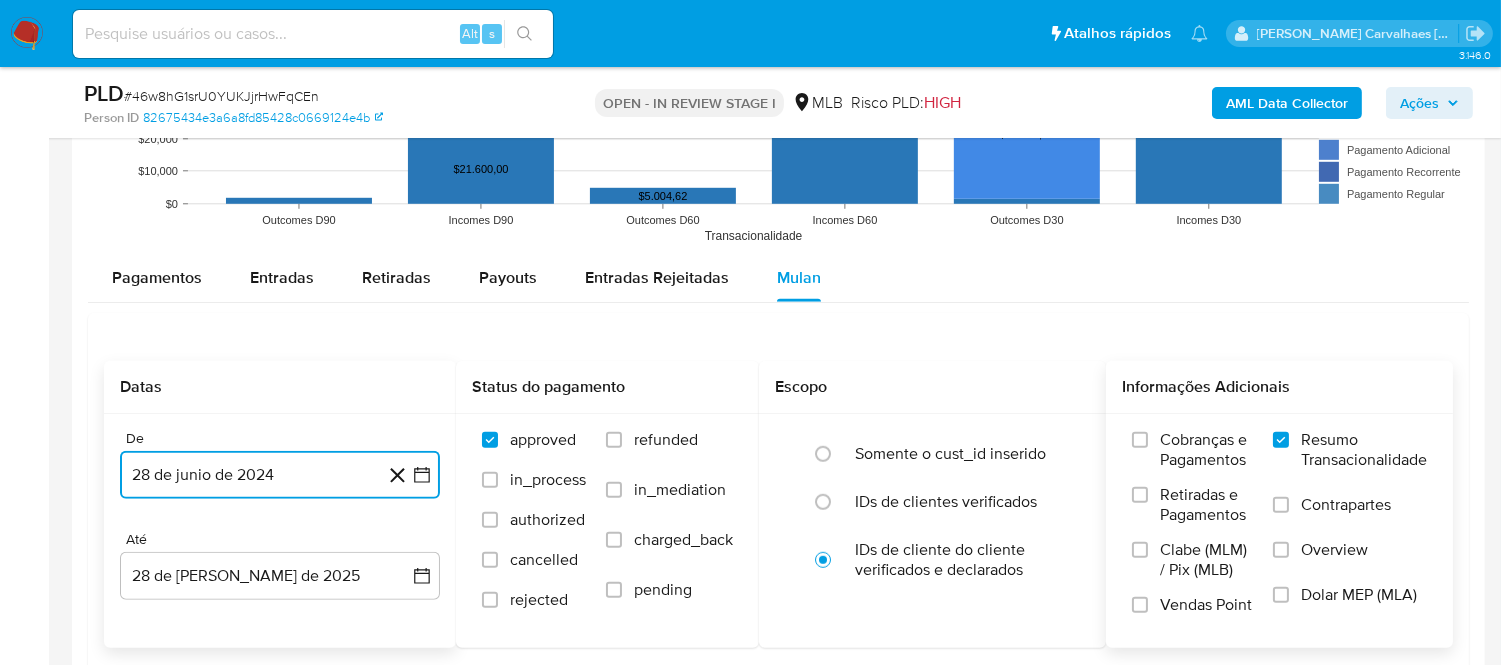 click 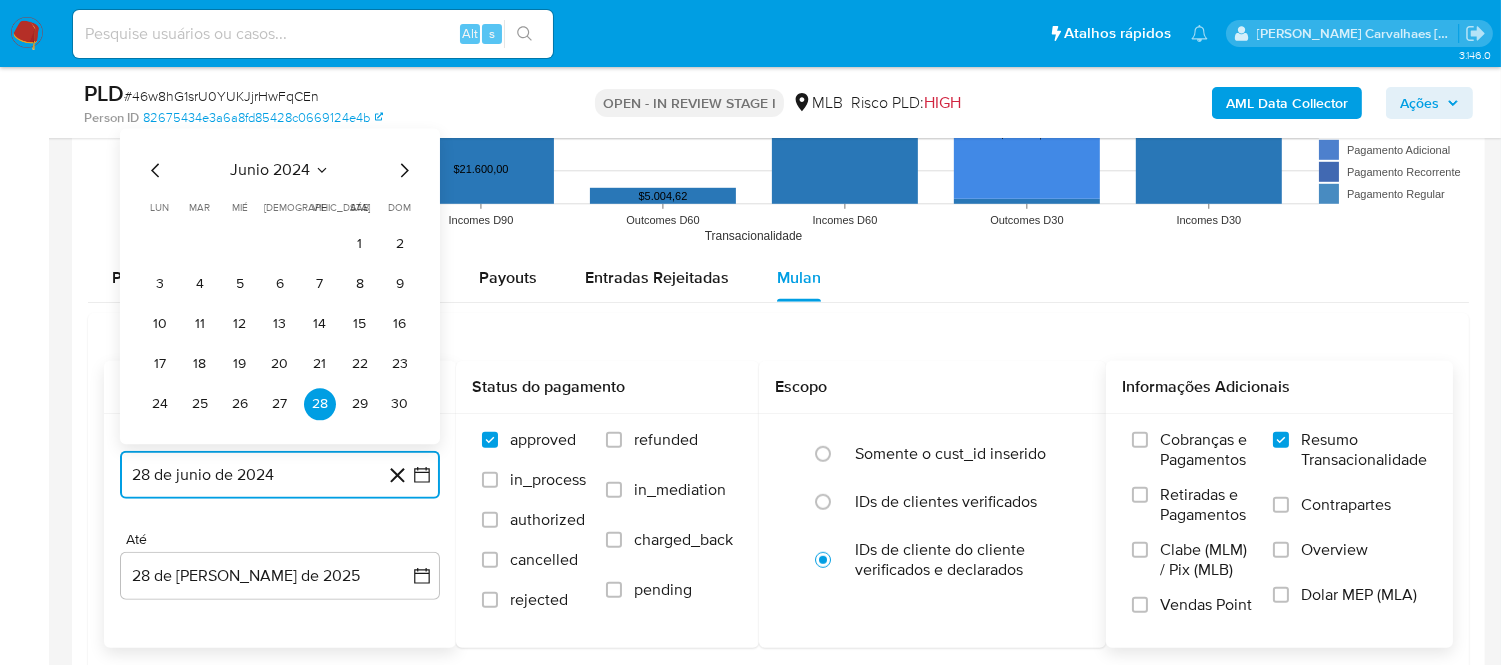 click 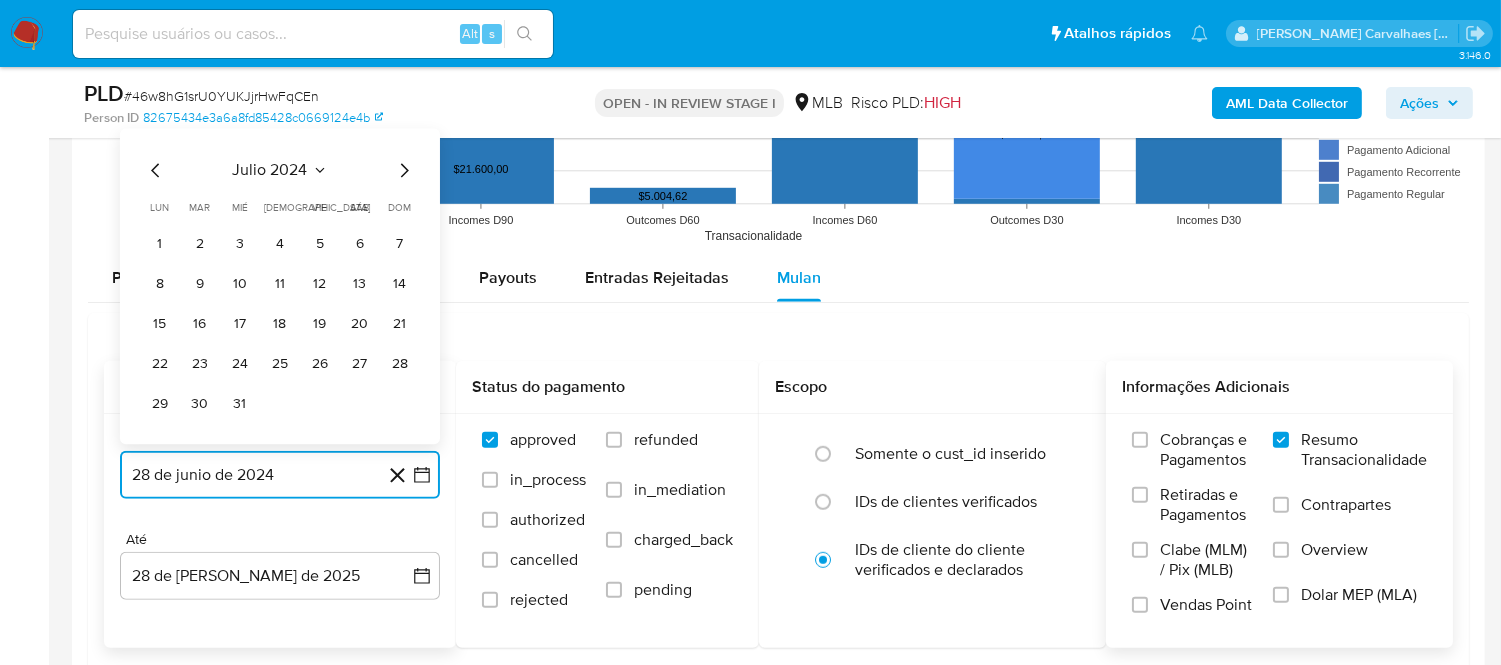 click 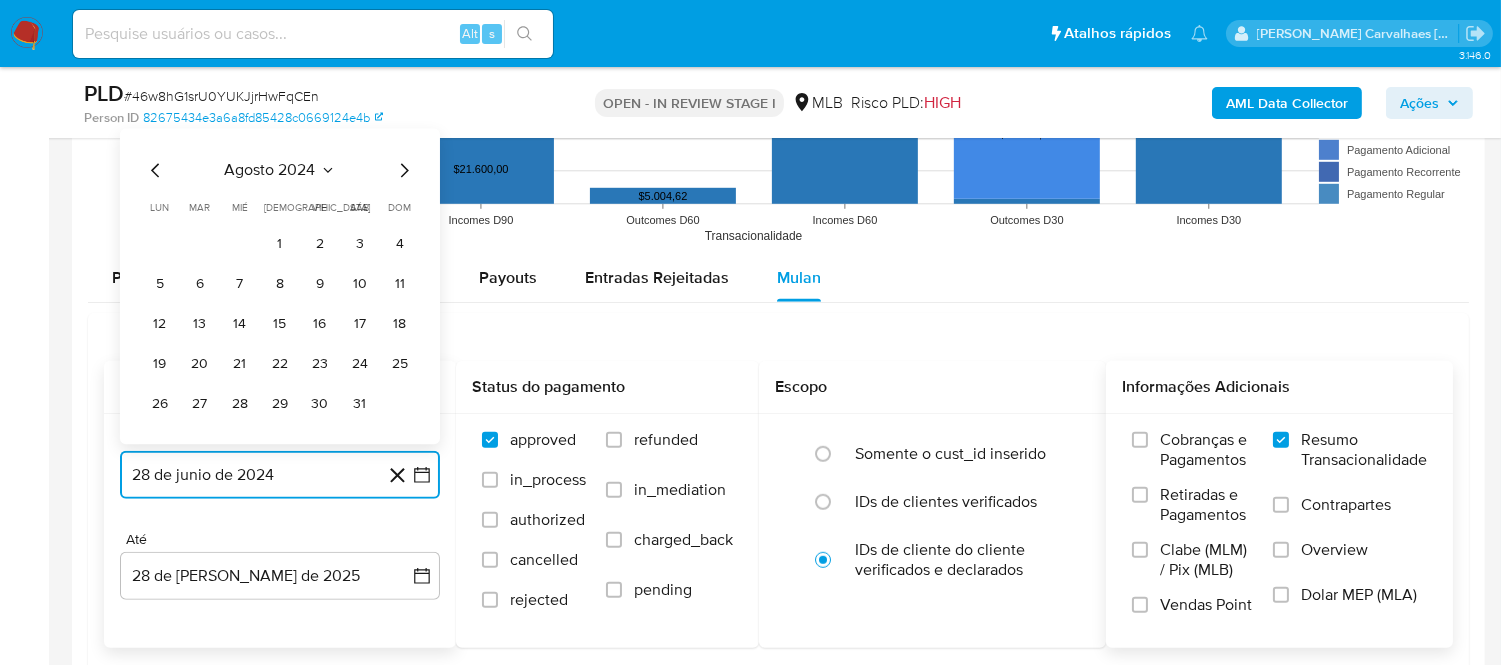 click 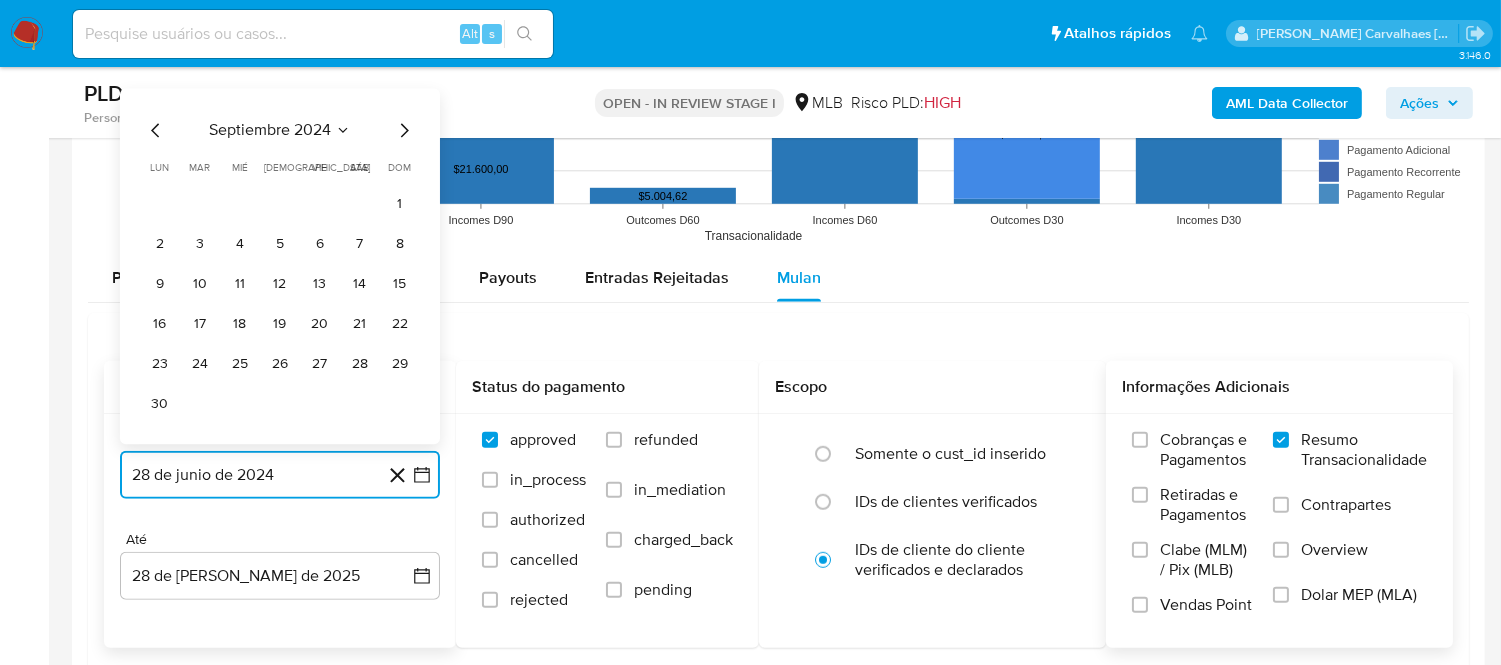 click 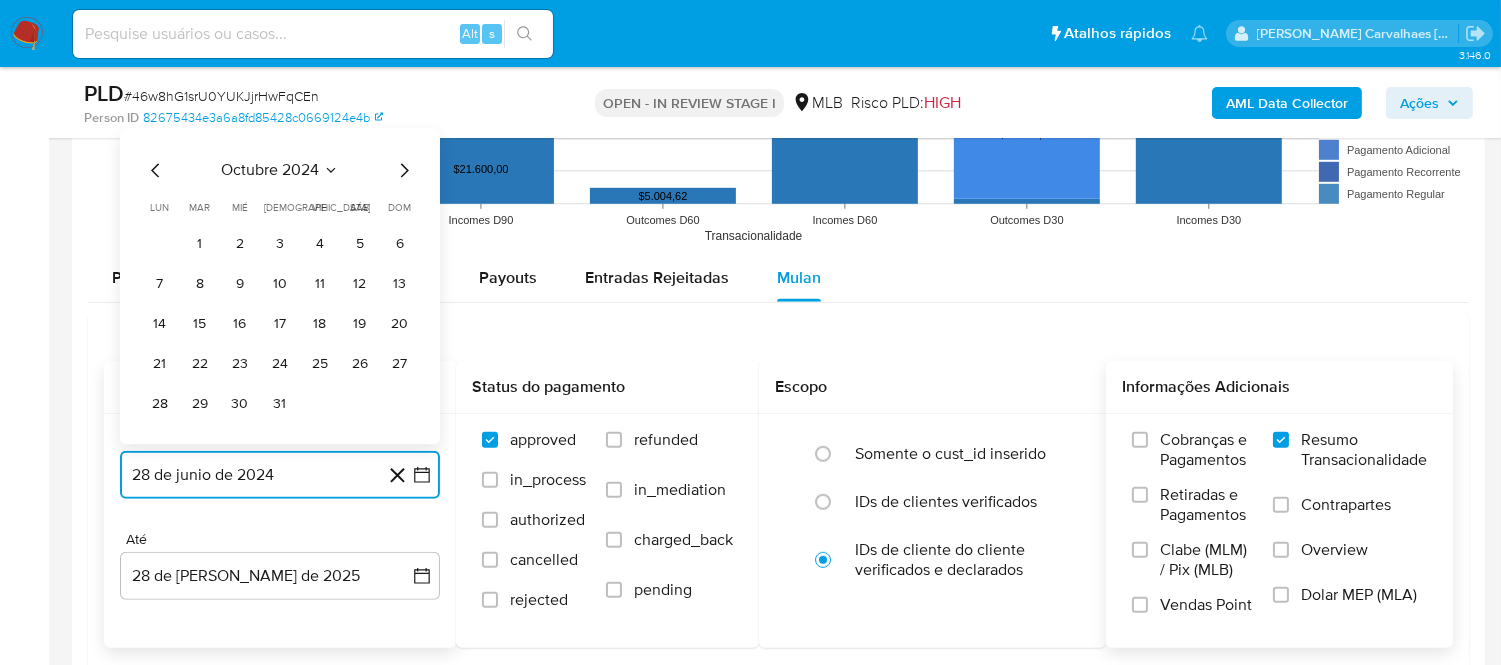 click 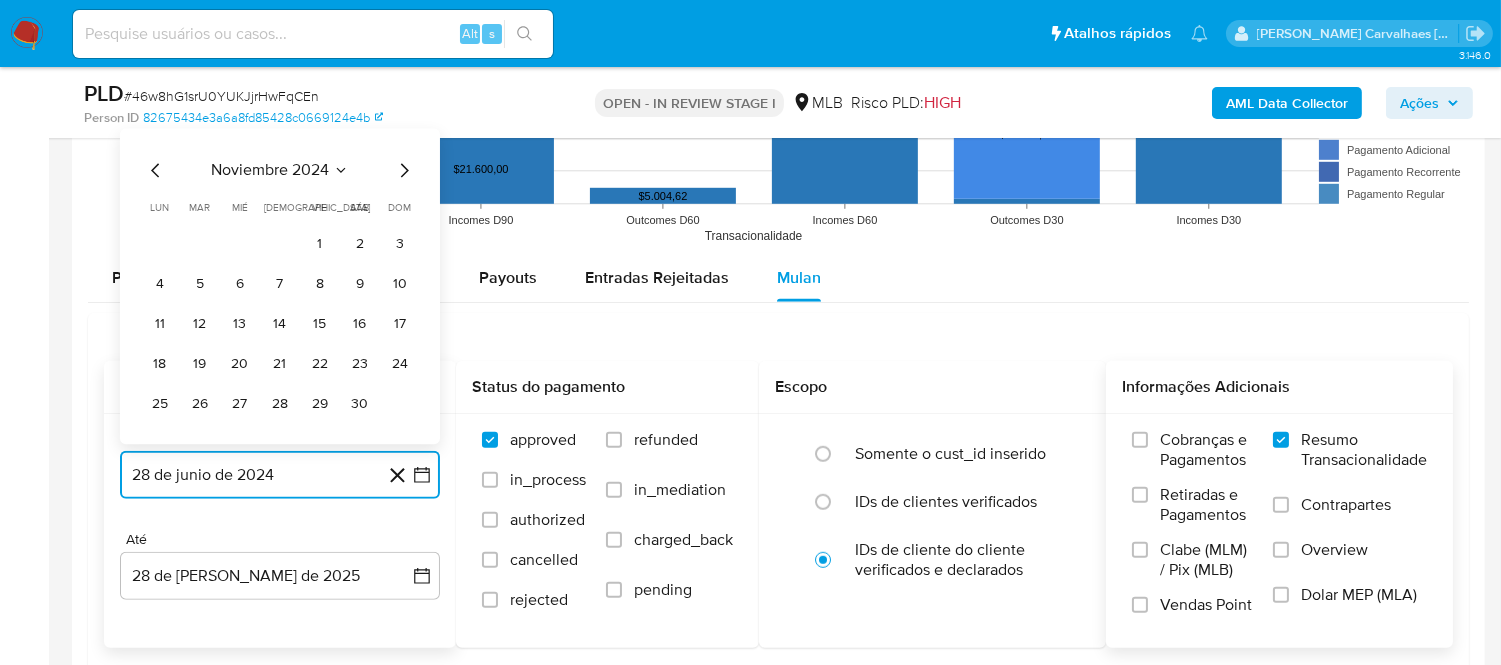 click 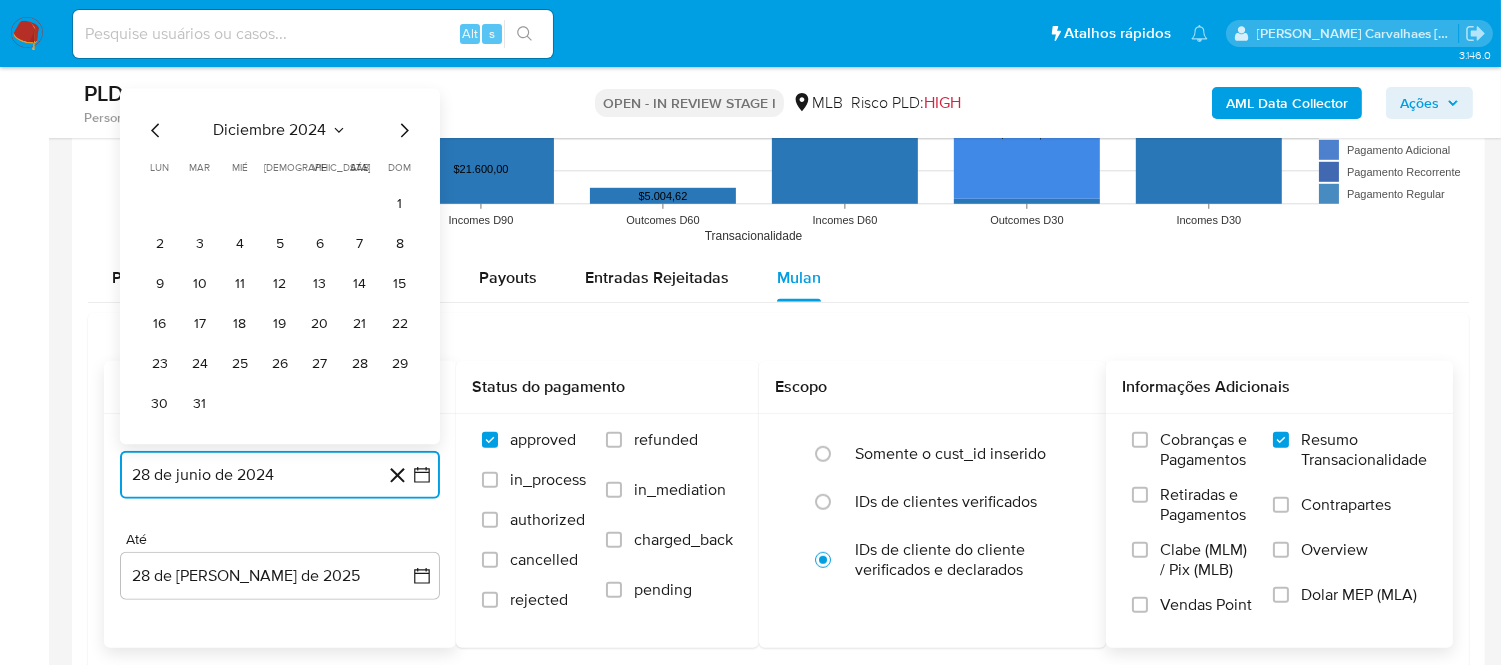 click 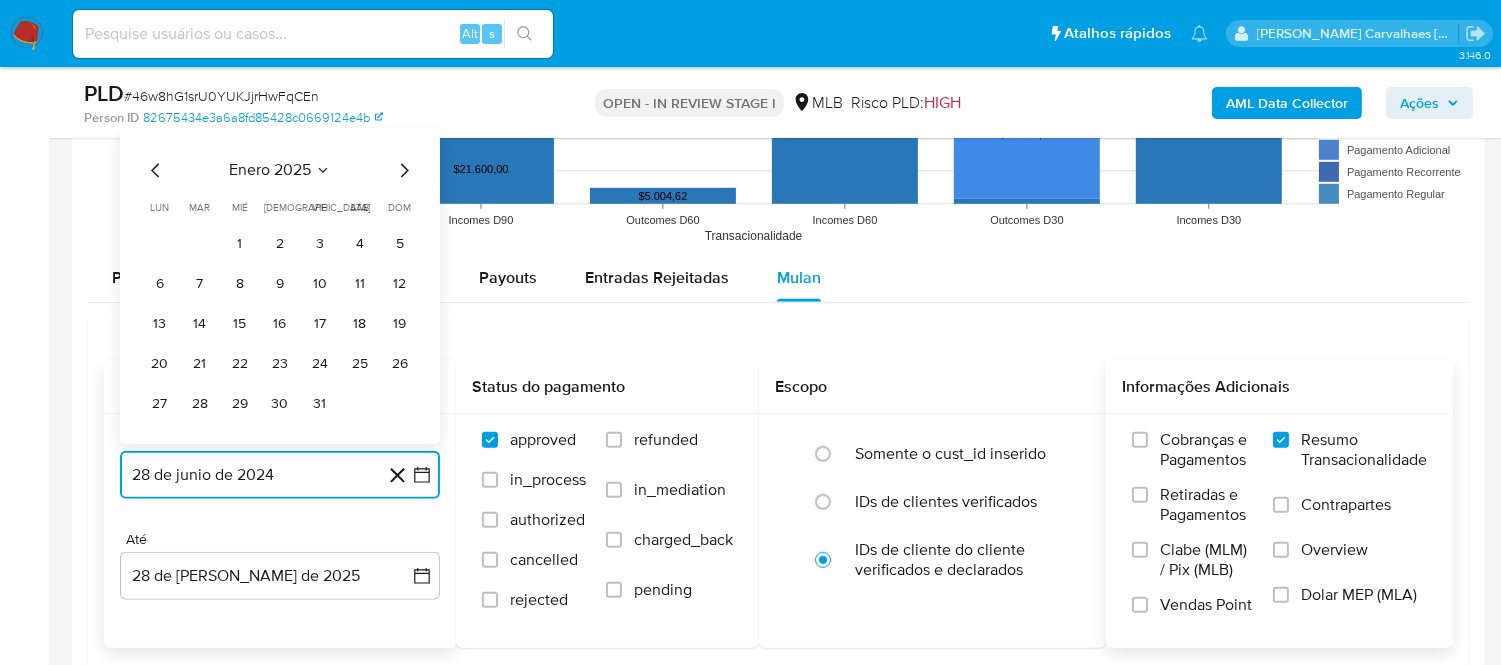 click 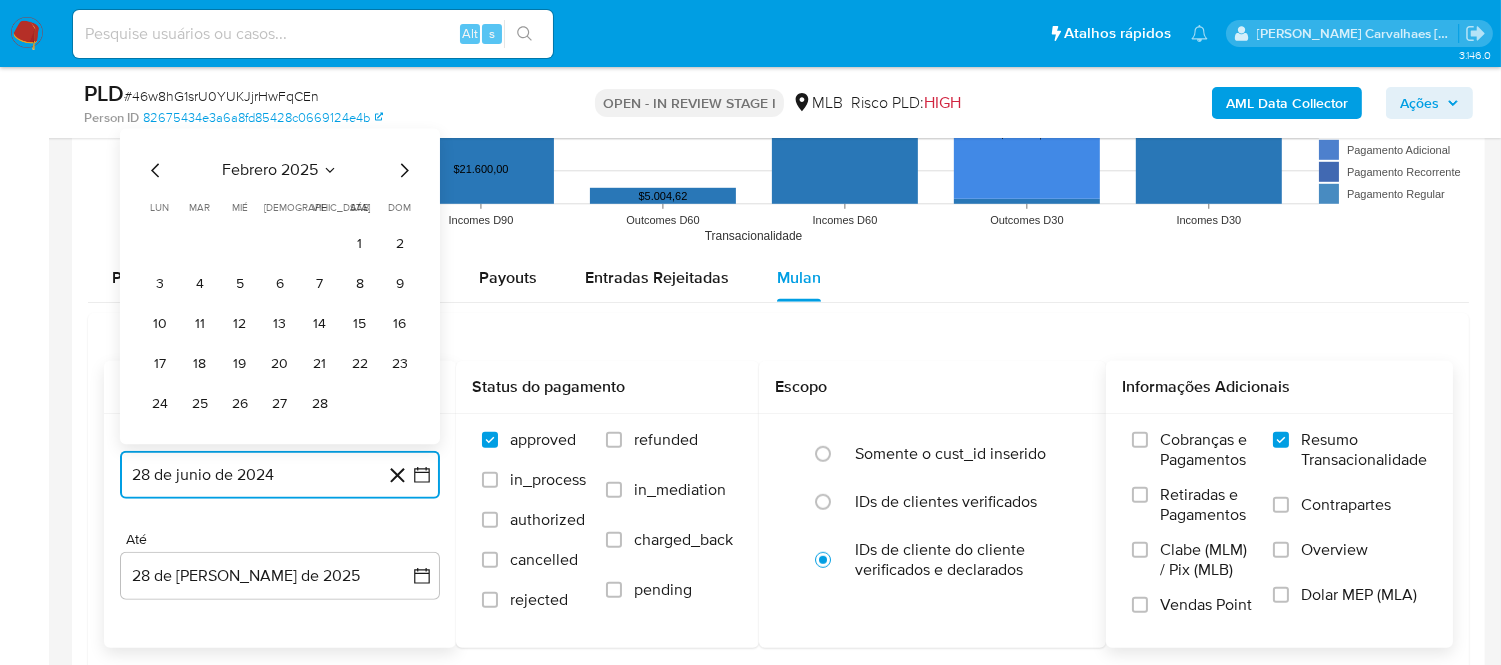 click 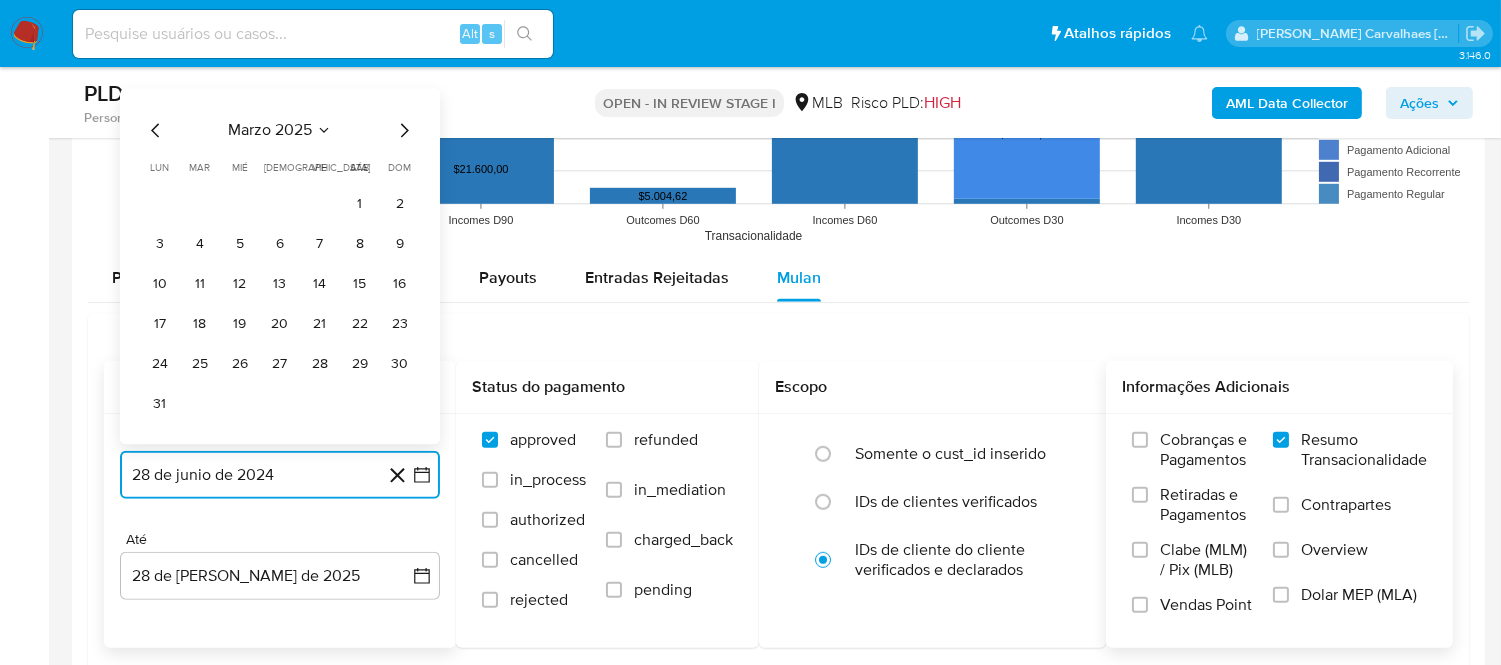click 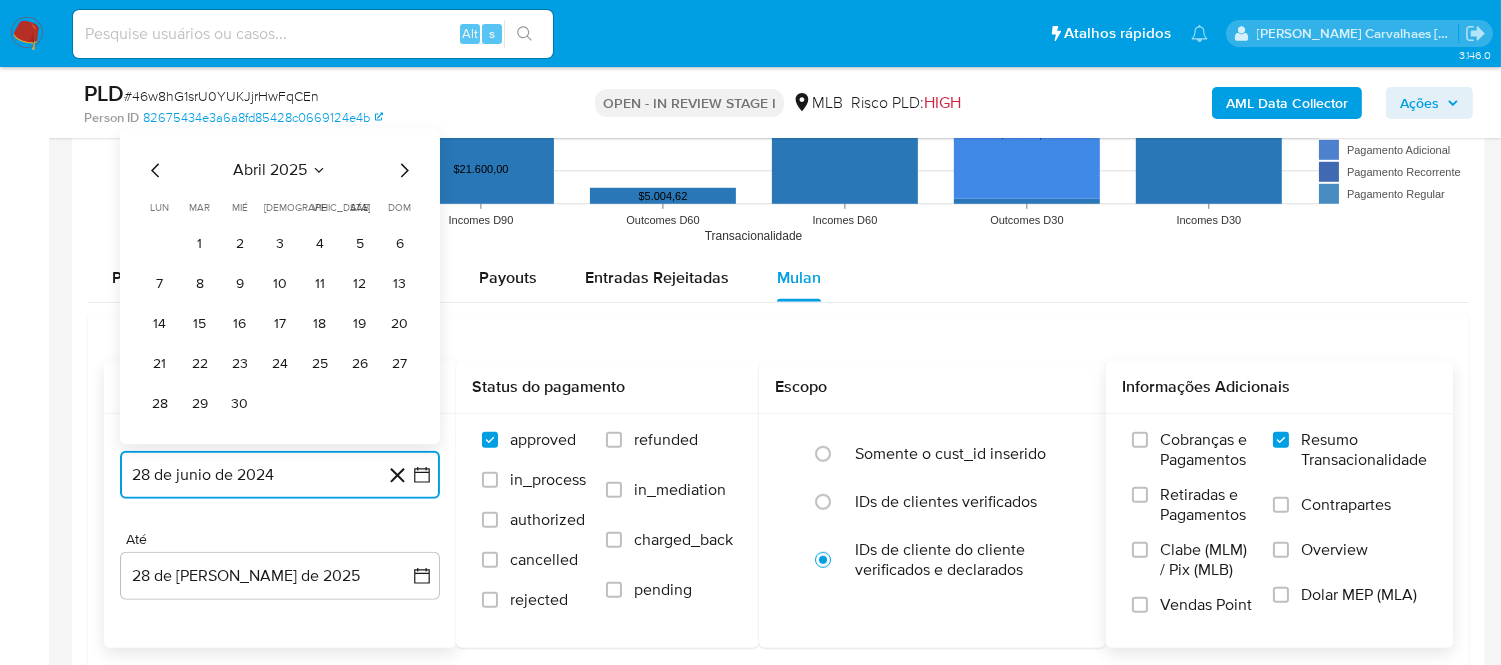 click 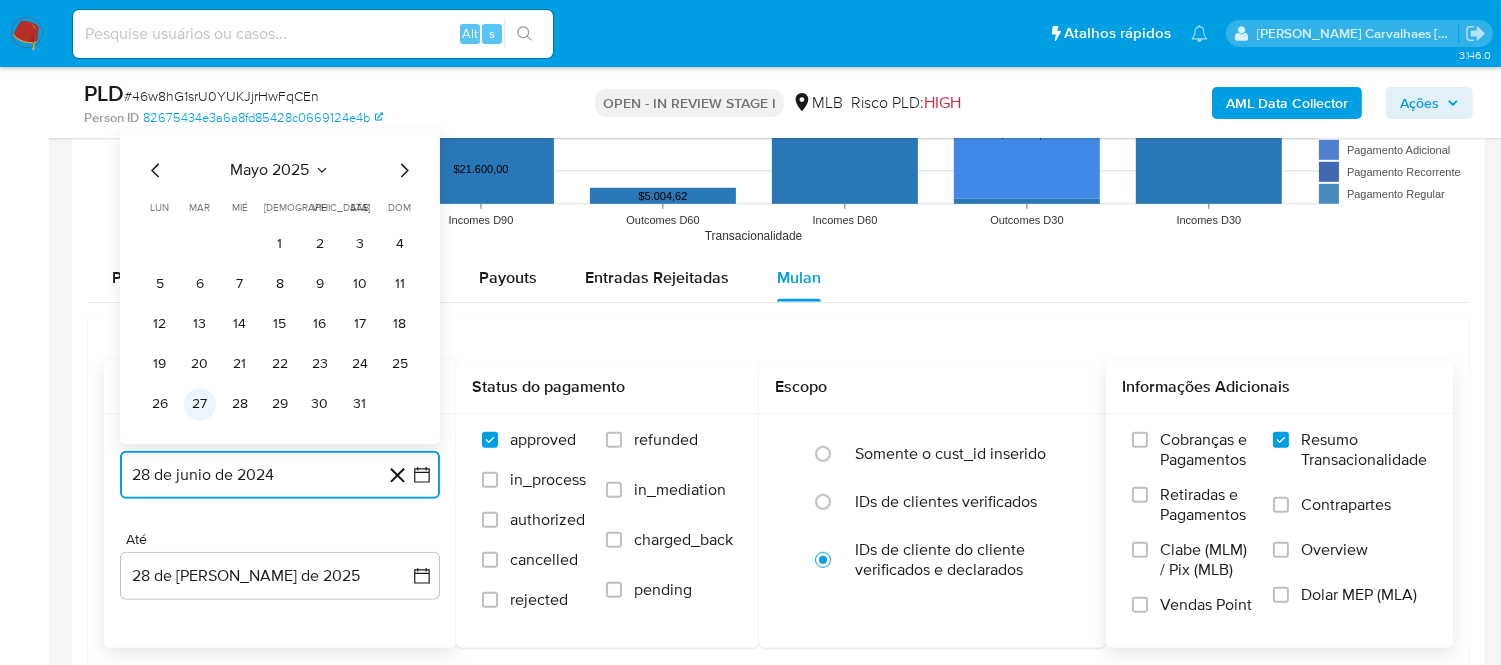 click on "27" at bounding box center (200, 404) 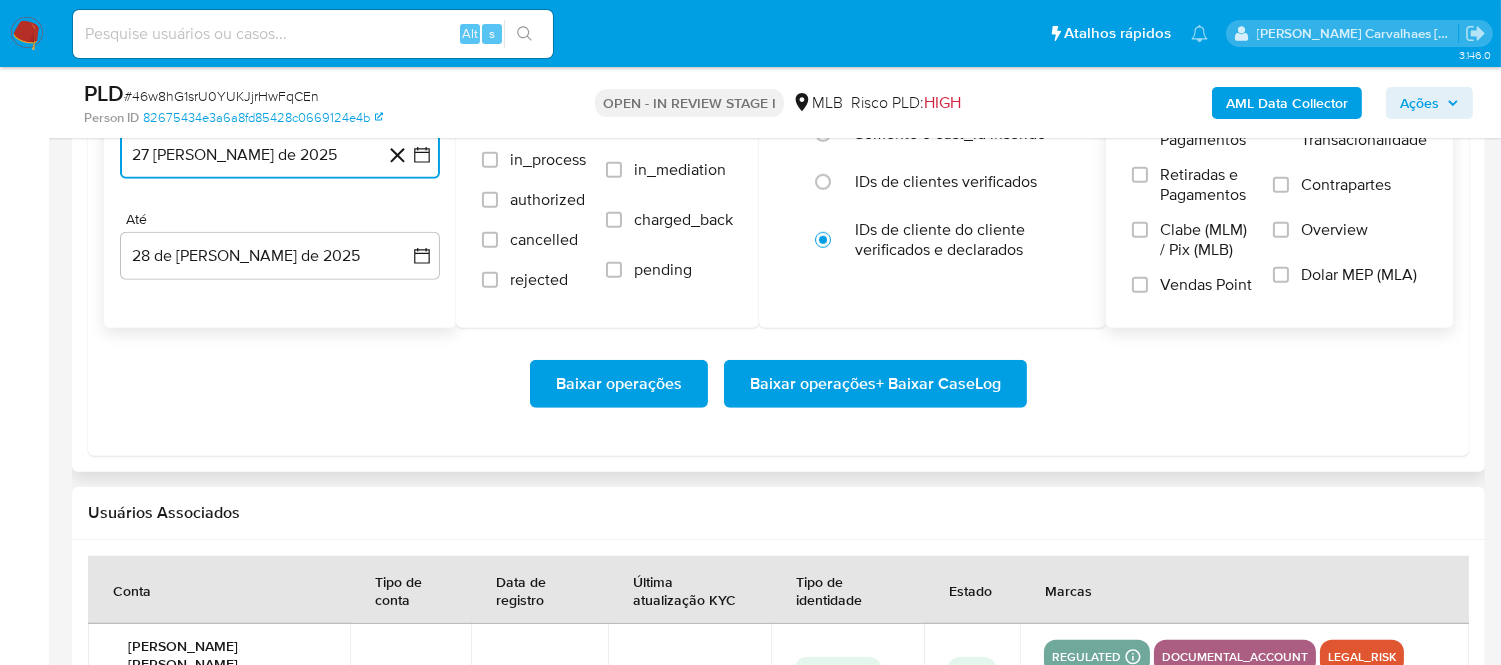 scroll, scrollTop: 2444, scrollLeft: 0, axis: vertical 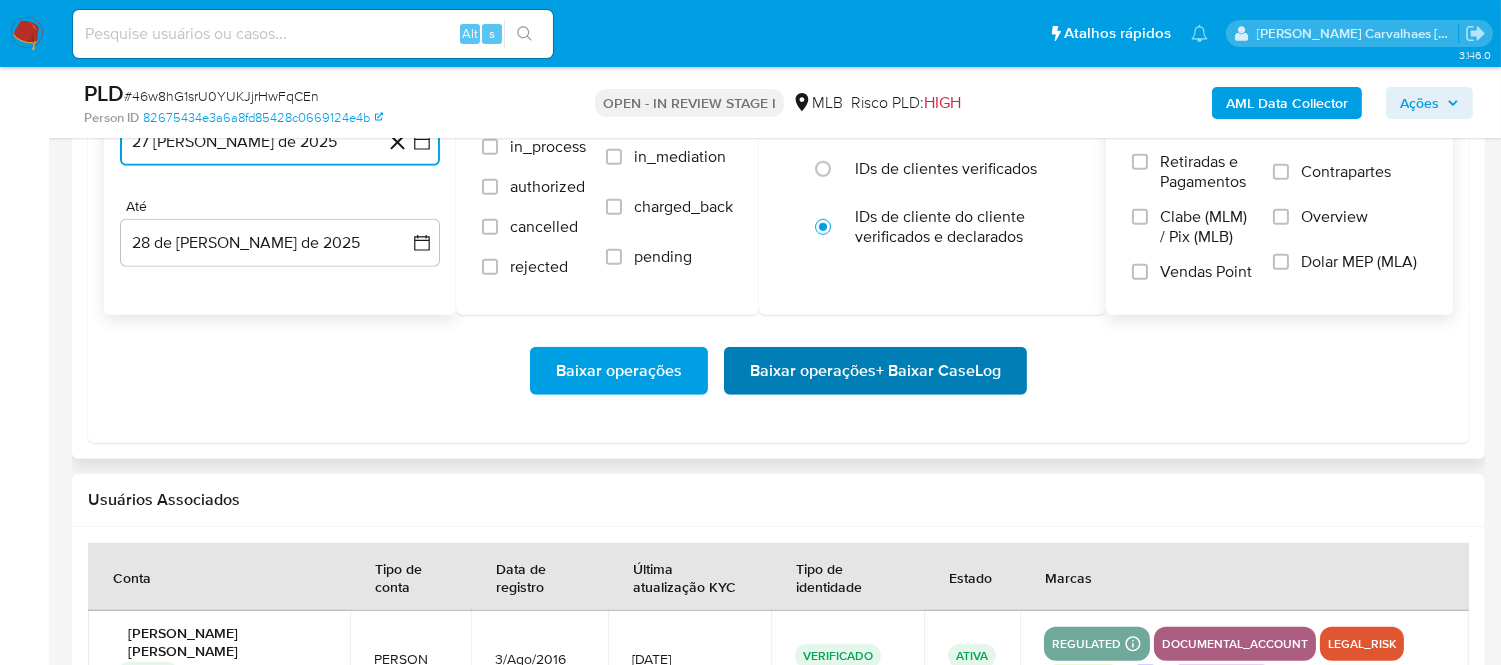 click on "Baixar operações  +   Baixar CaseLog" at bounding box center [875, 371] 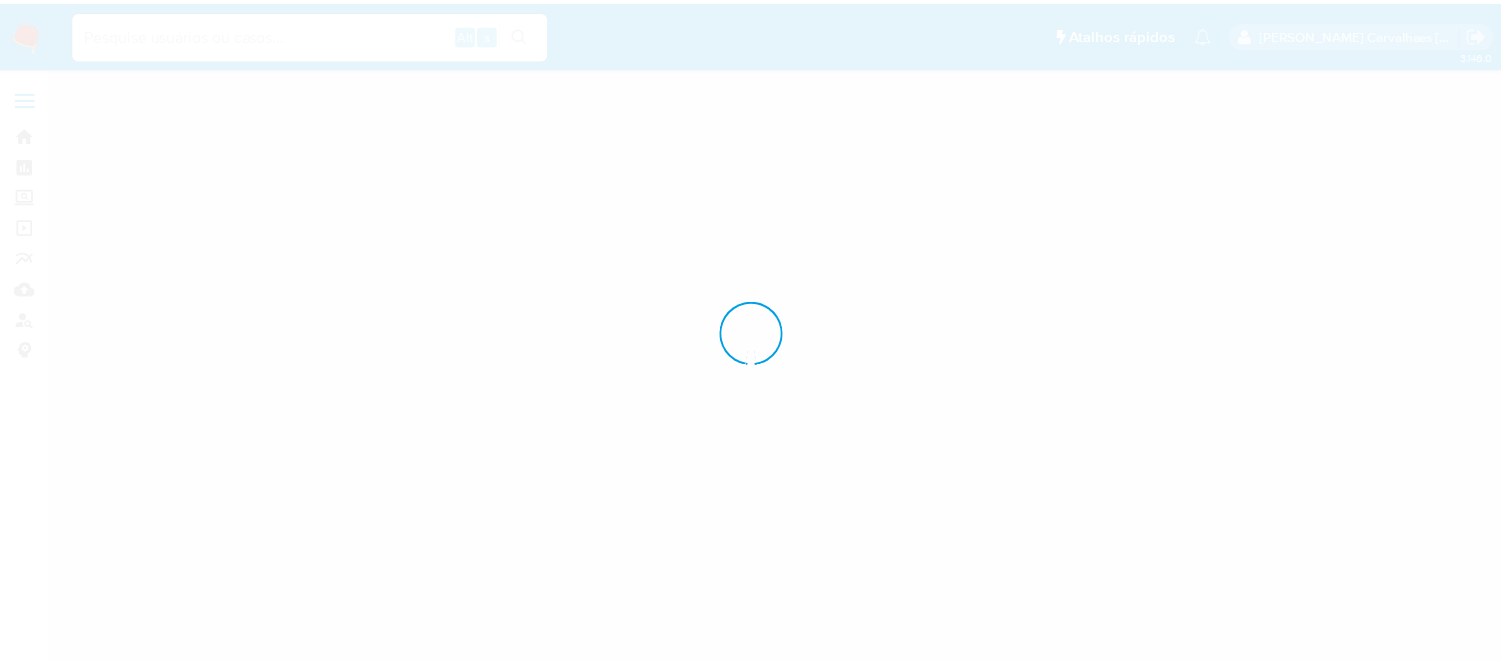 scroll, scrollTop: 0, scrollLeft: 0, axis: both 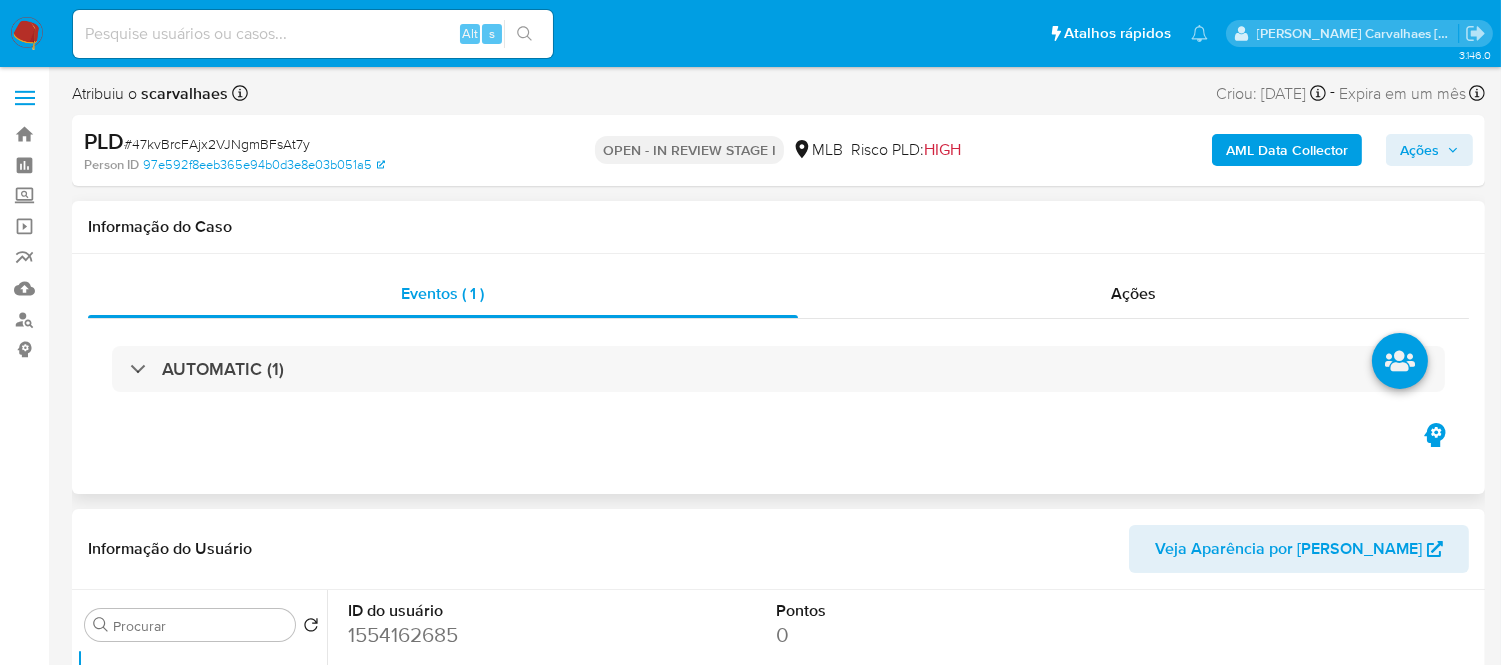 select on "10" 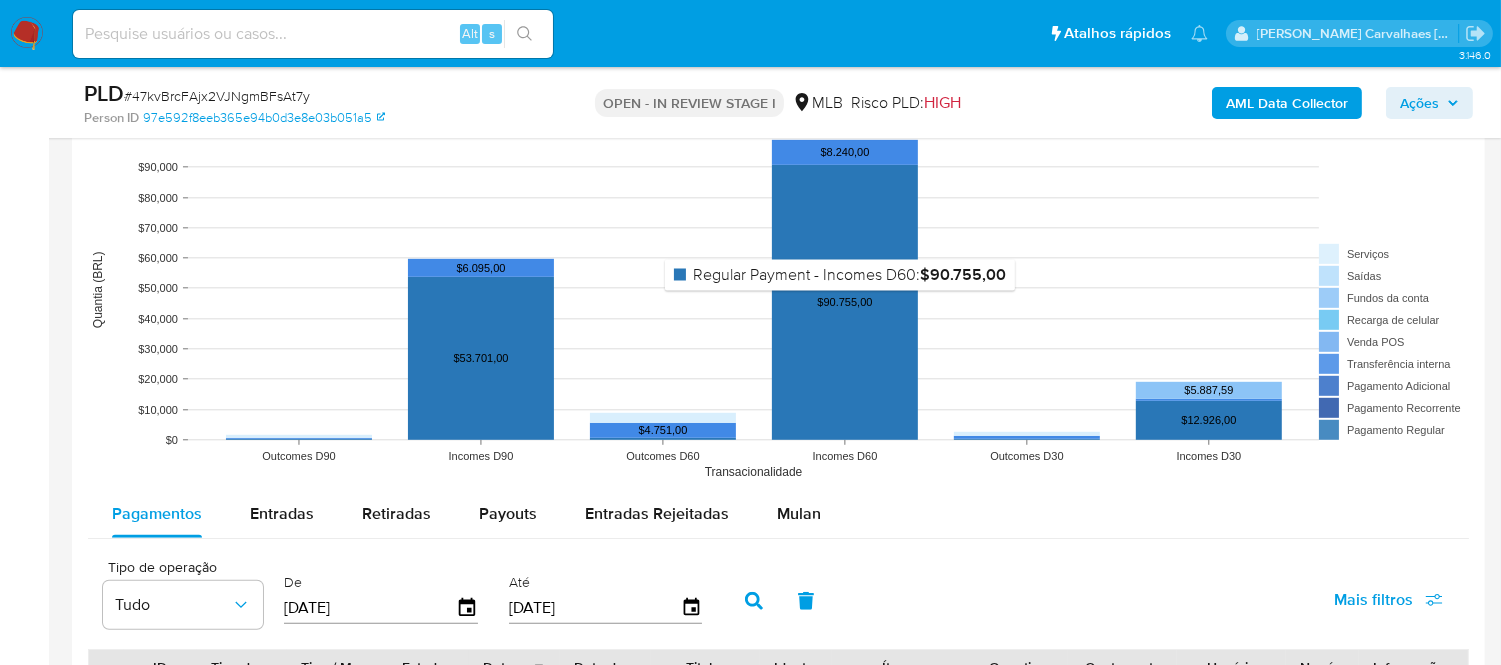 scroll, scrollTop: 2000, scrollLeft: 0, axis: vertical 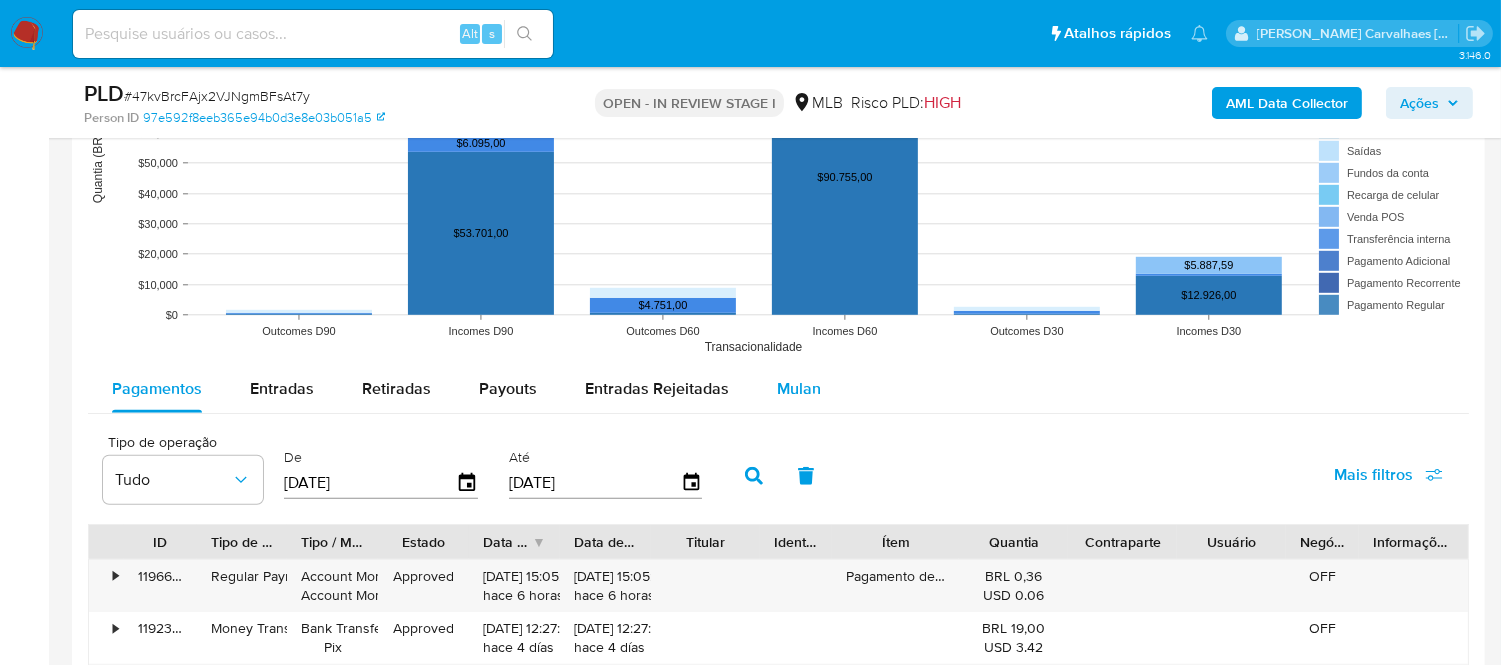 click on "Mulan" at bounding box center [799, 388] 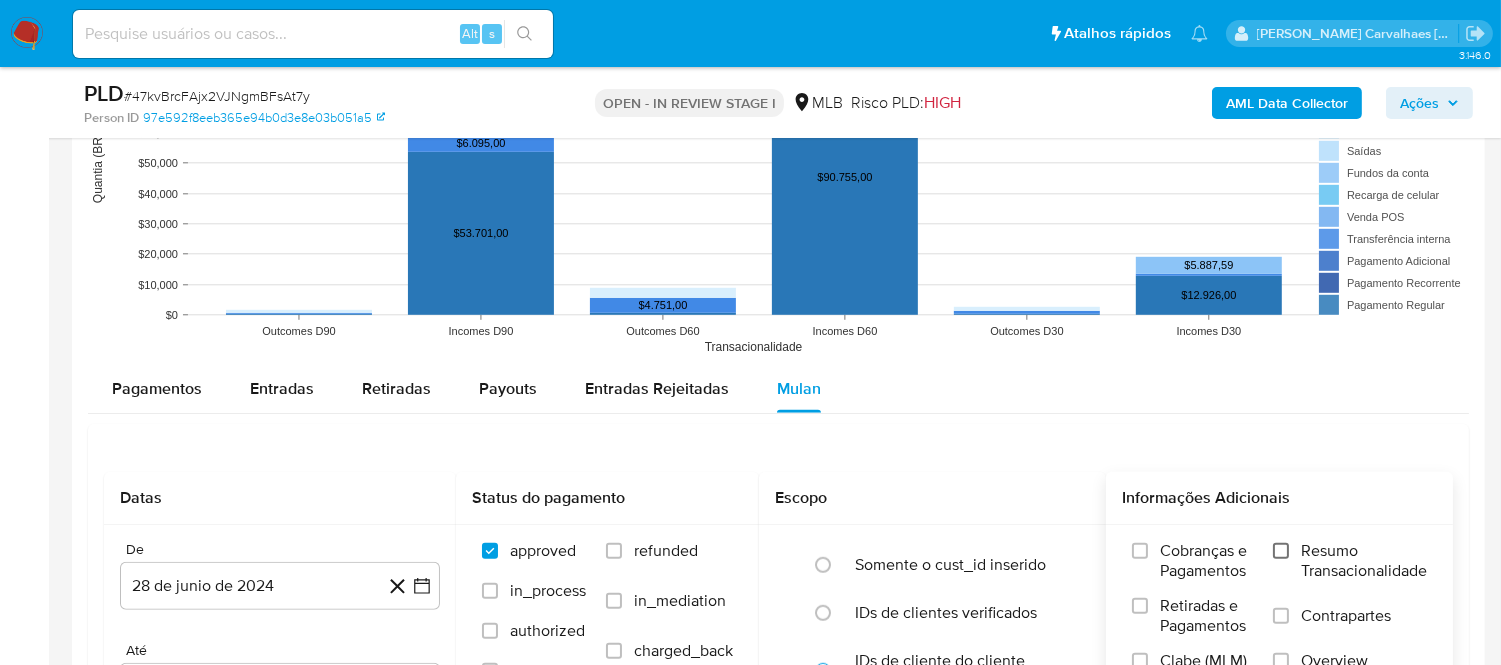 click on "Resumo Transacionalidade" at bounding box center [1281, 551] 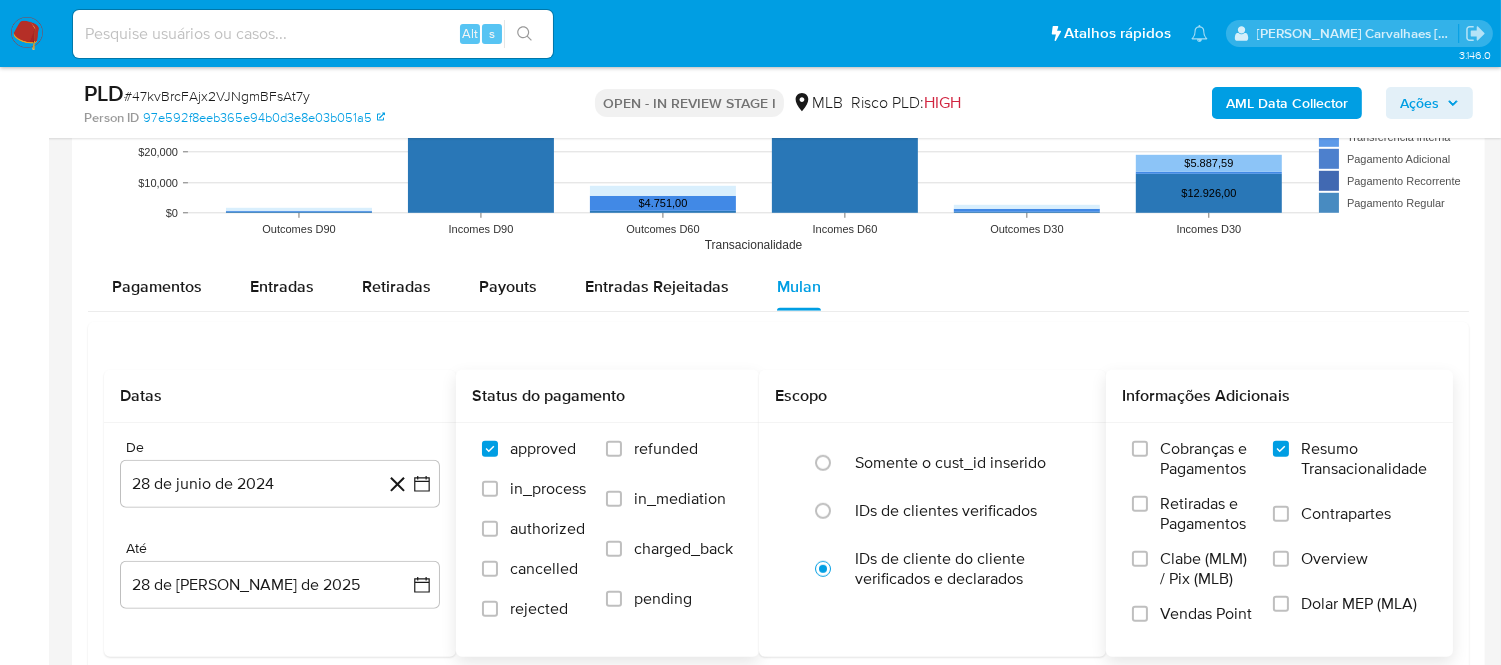 scroll, scrollTop: 2222, scrollLeft: 0, axis: vertical 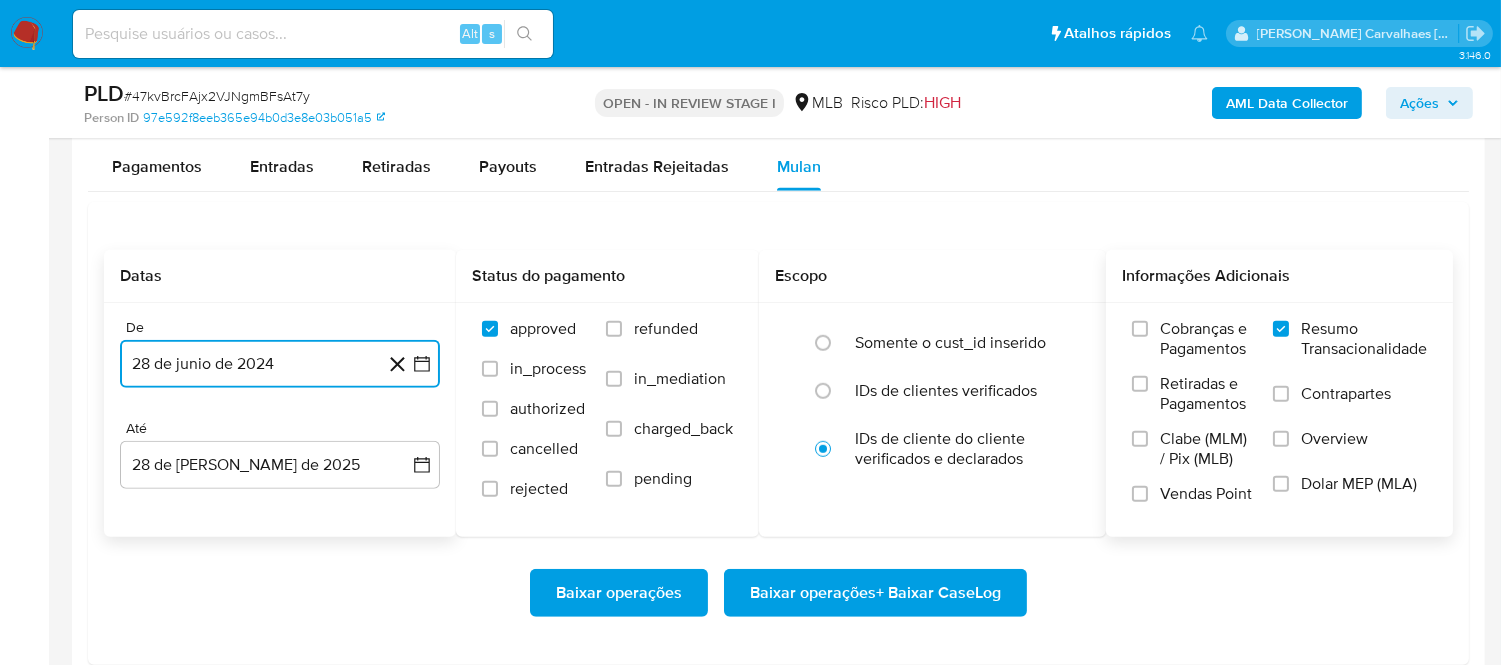click 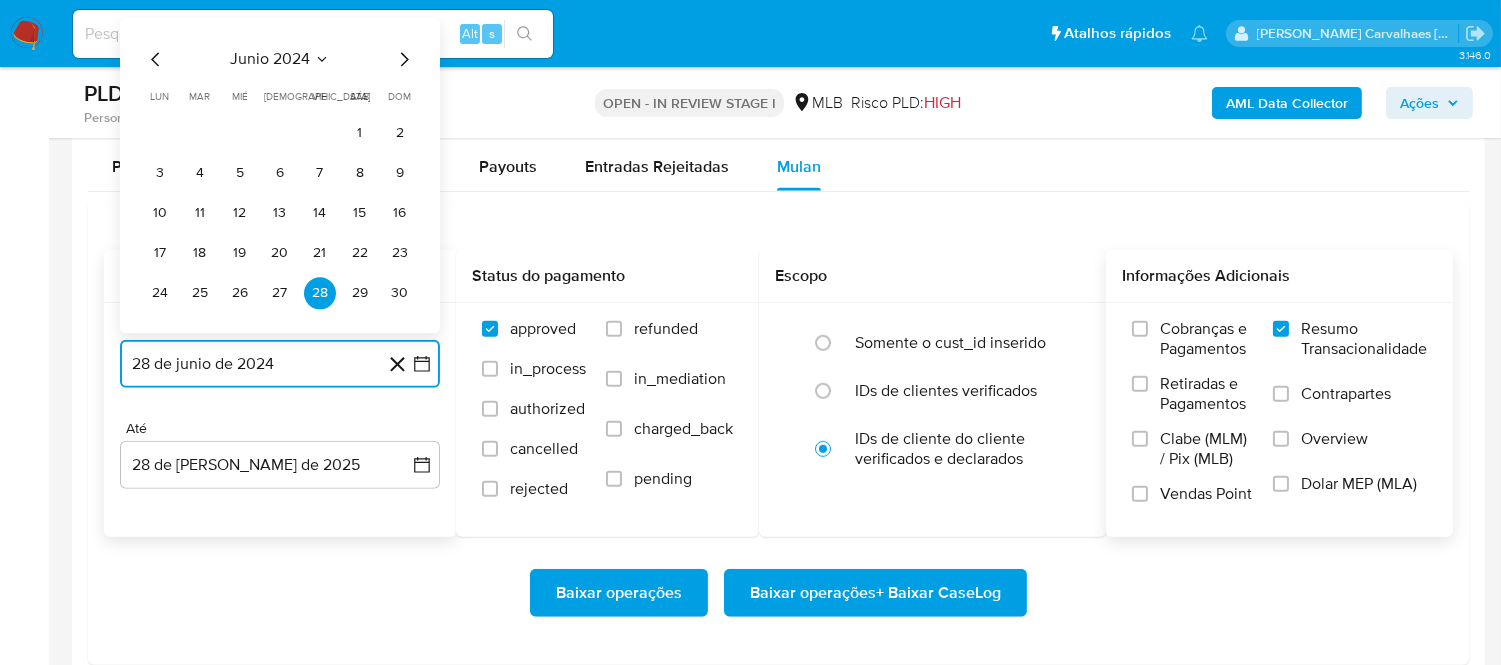 click 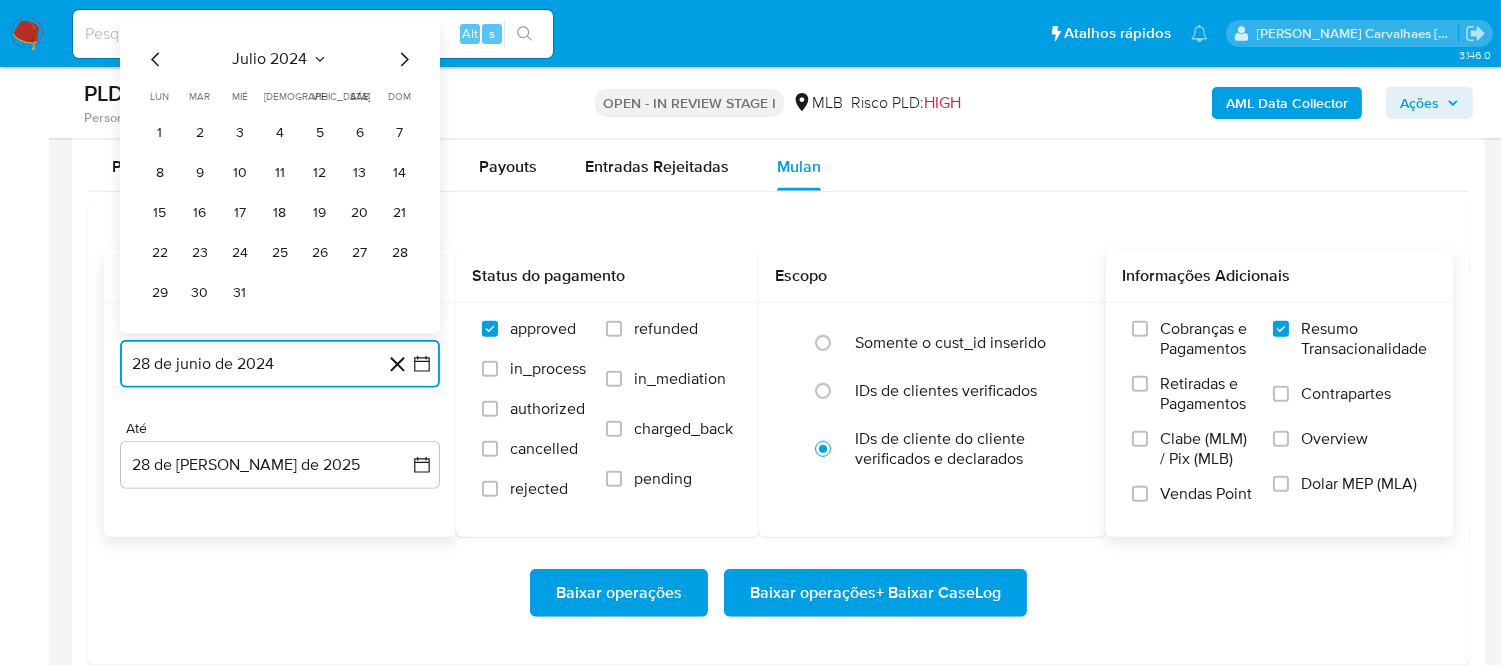click 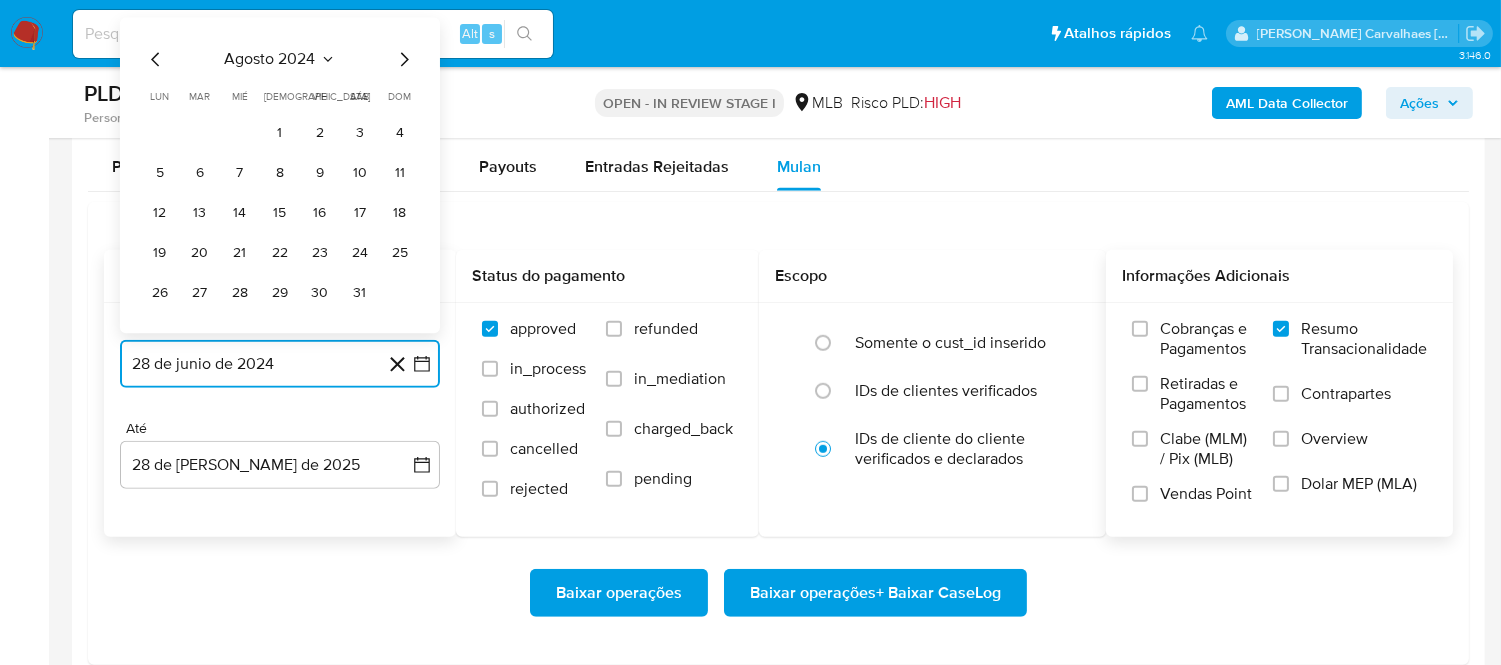 click 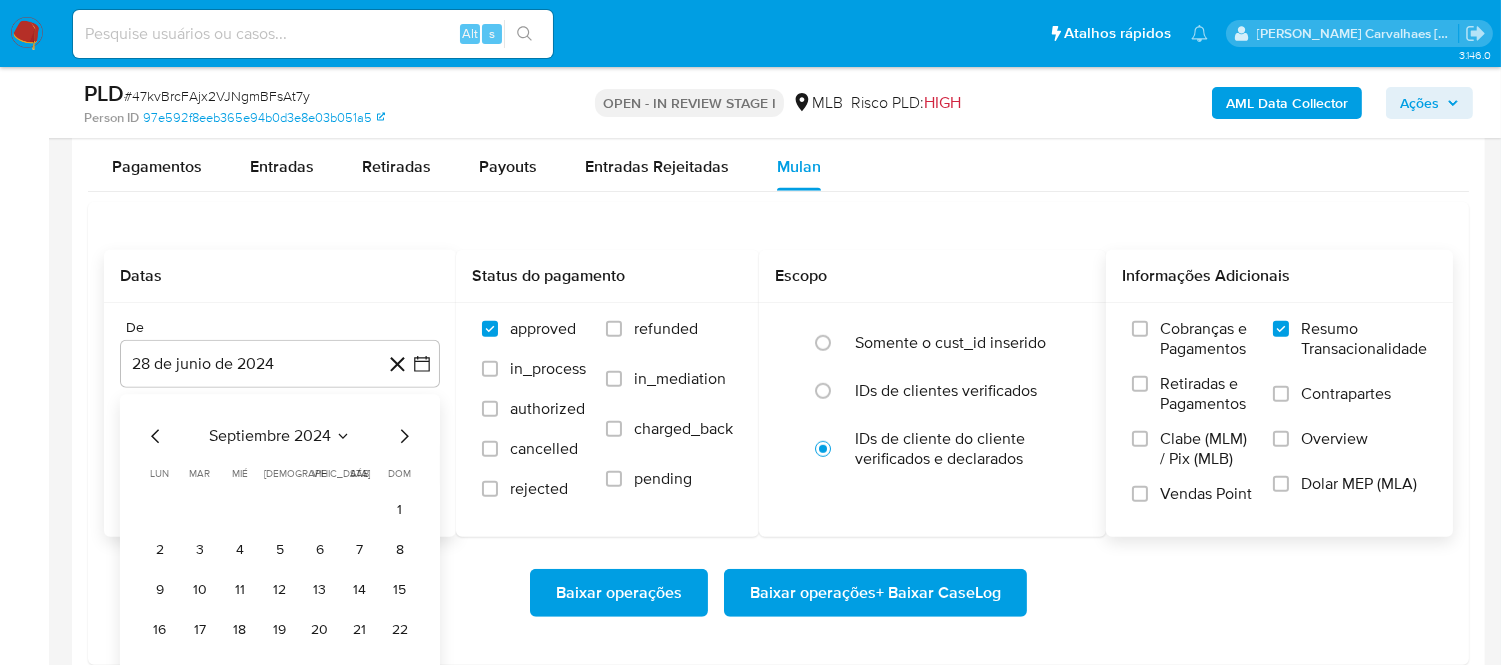 click on "septiembre 2024 septiembre 2024 lun lunes mar martes mié miércoles jue jueves vie viernes sáb sábado dom domingo 1 2 3 4 5 6 7 8 9 10 11 12 13 14 15 16 17 18 19 20 21 22 23 24 25 26 27 28 29 30" at bounding box center (280, 572) 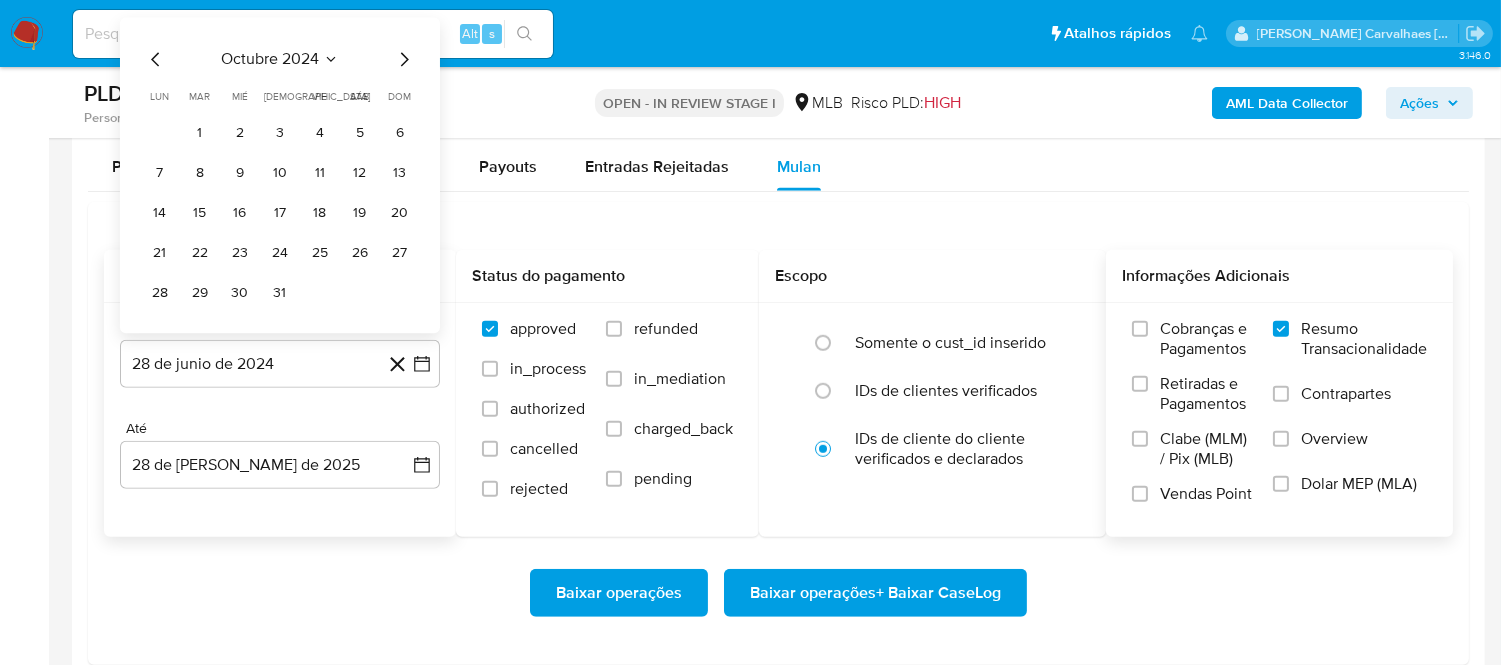 click 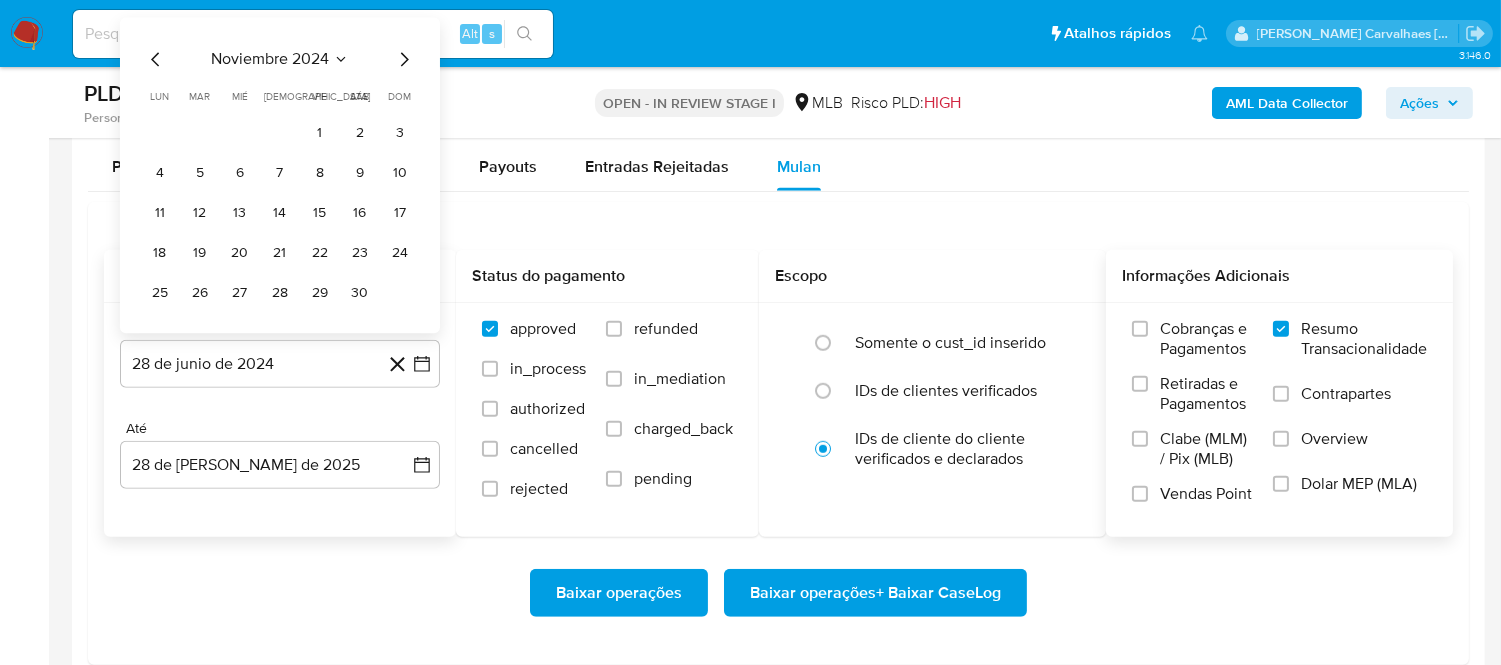 click 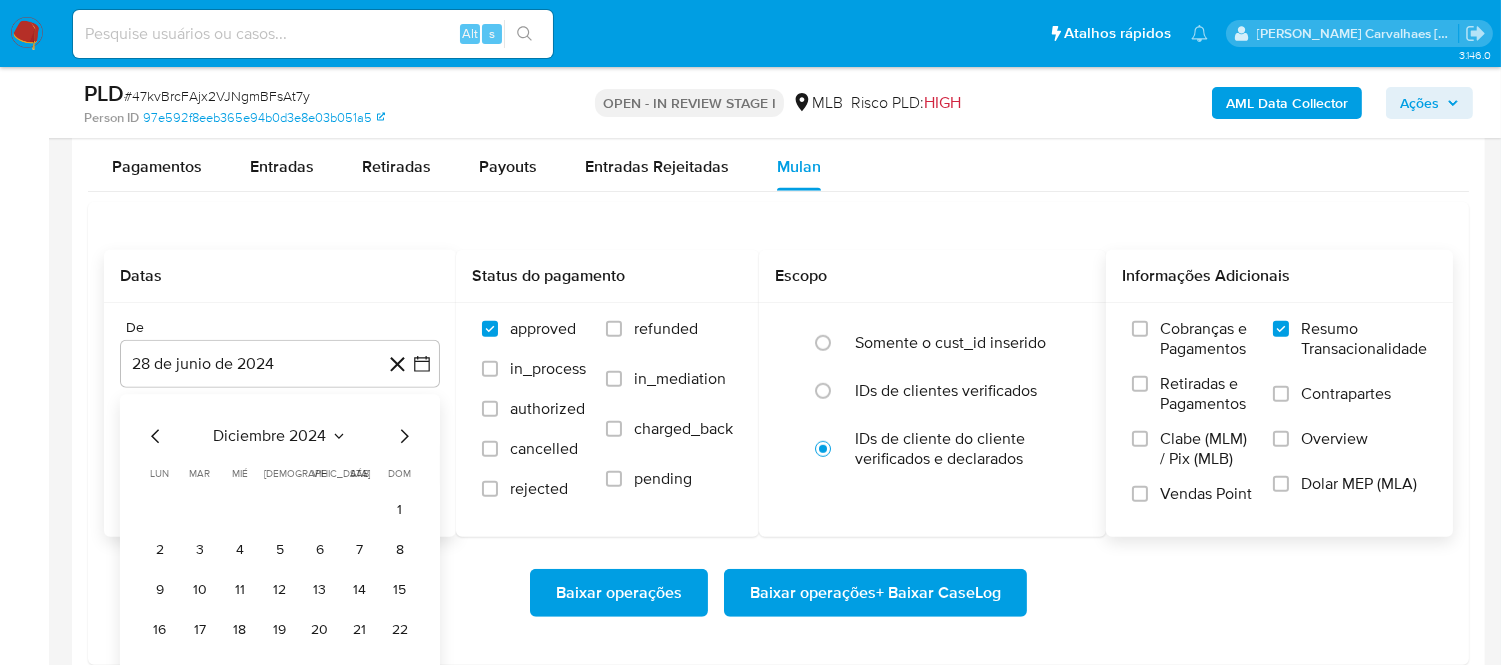 click 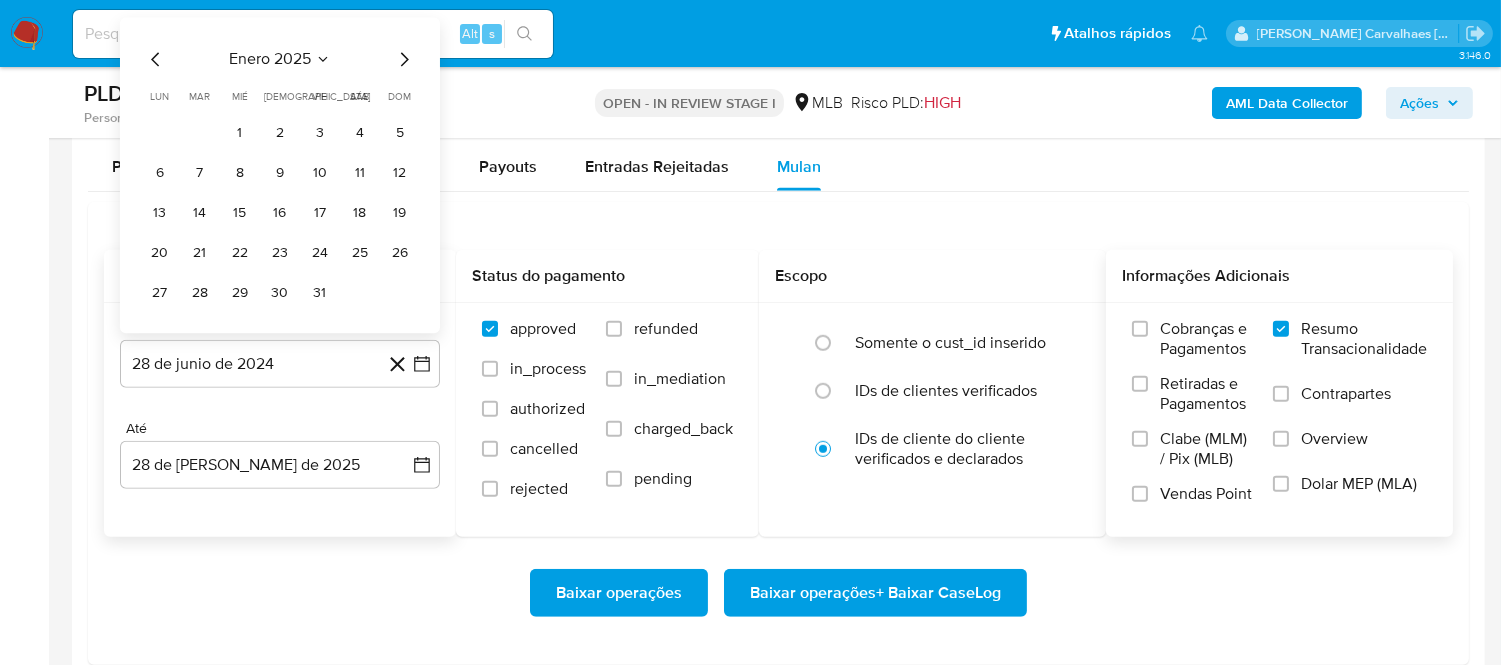 click 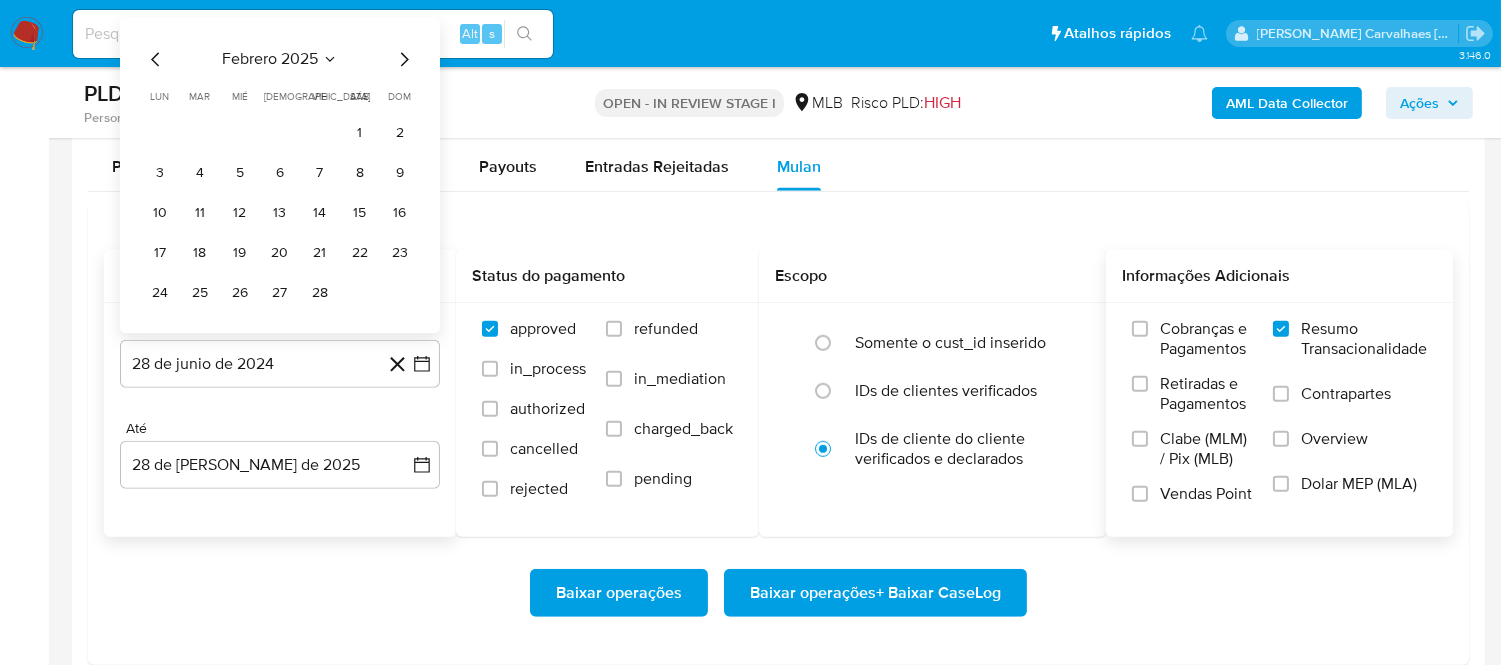 click 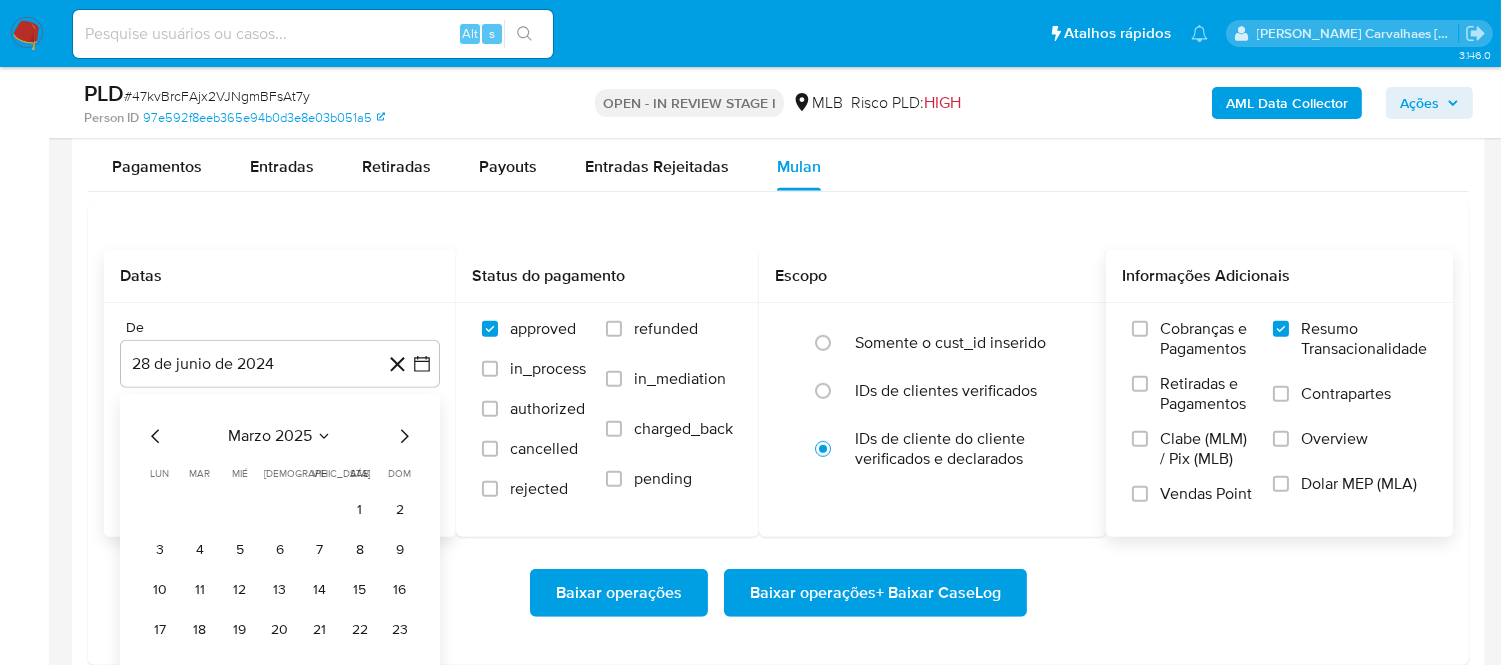 click 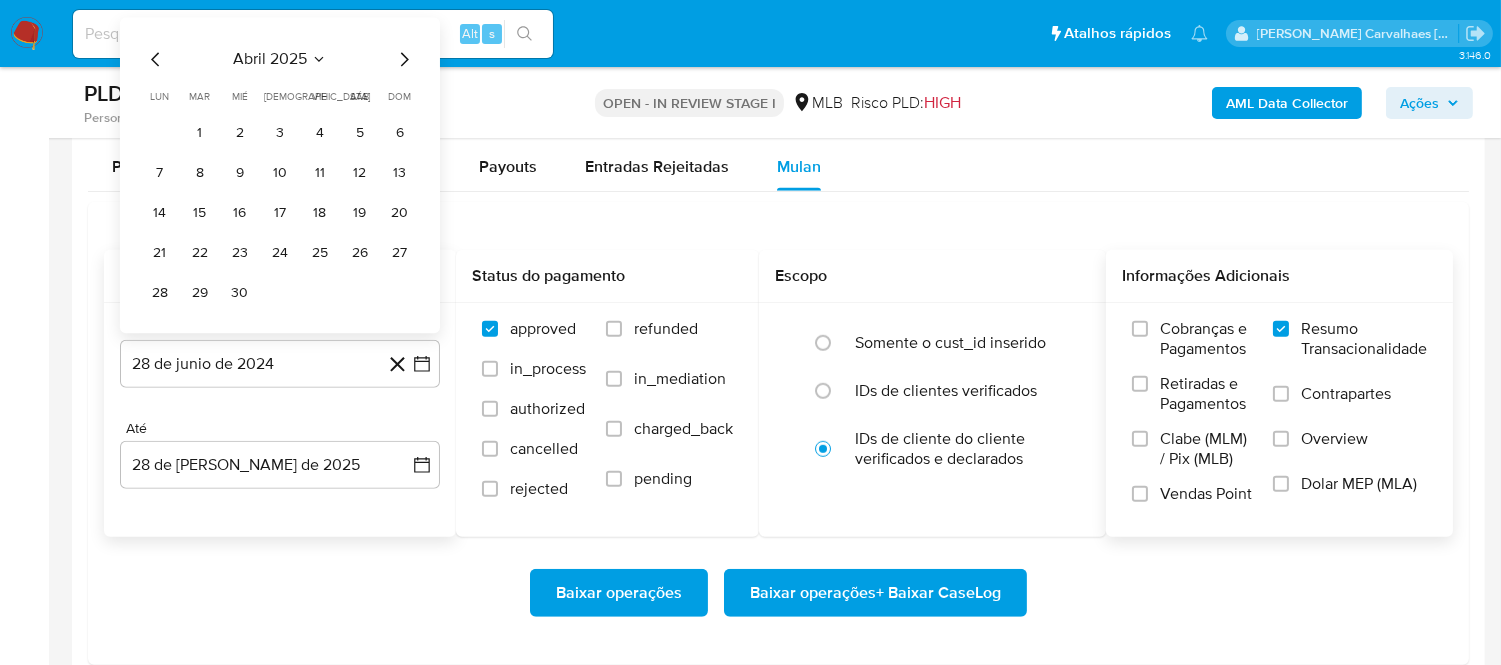 click 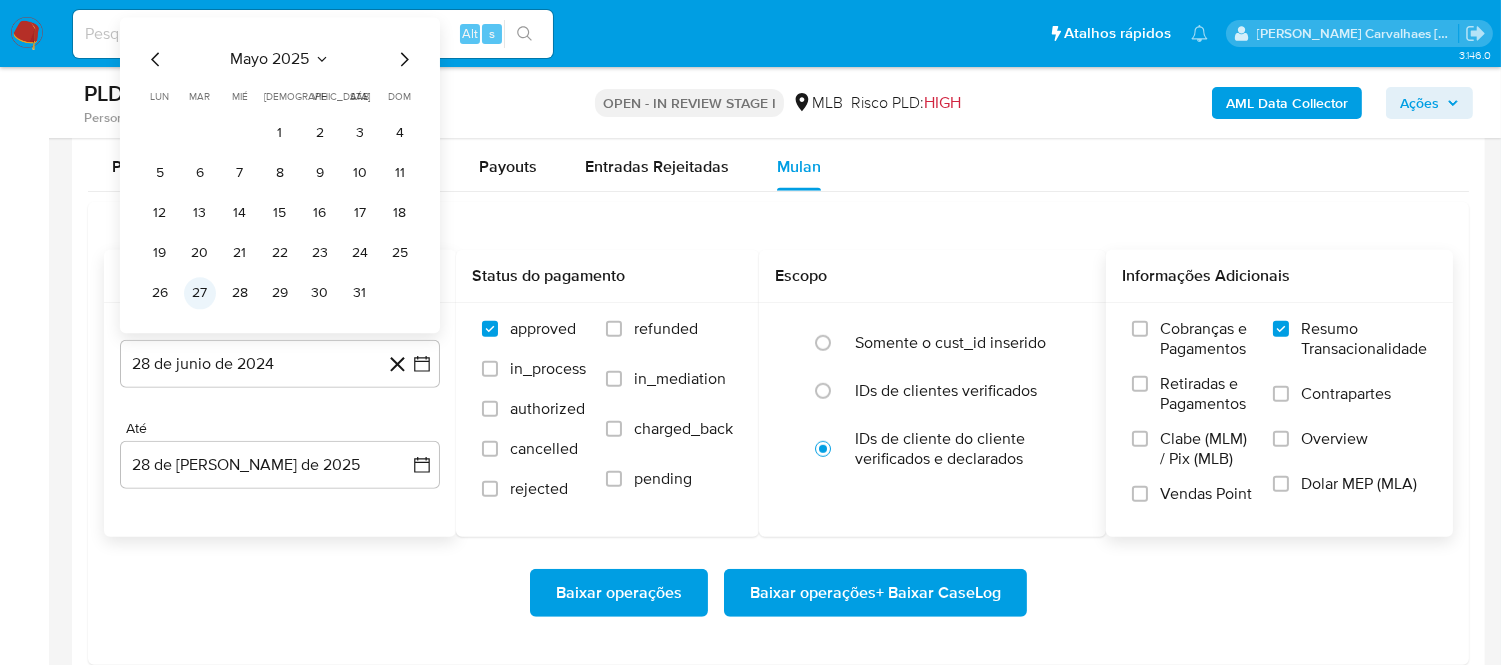 click on "27" at bounding box center [200, 293] 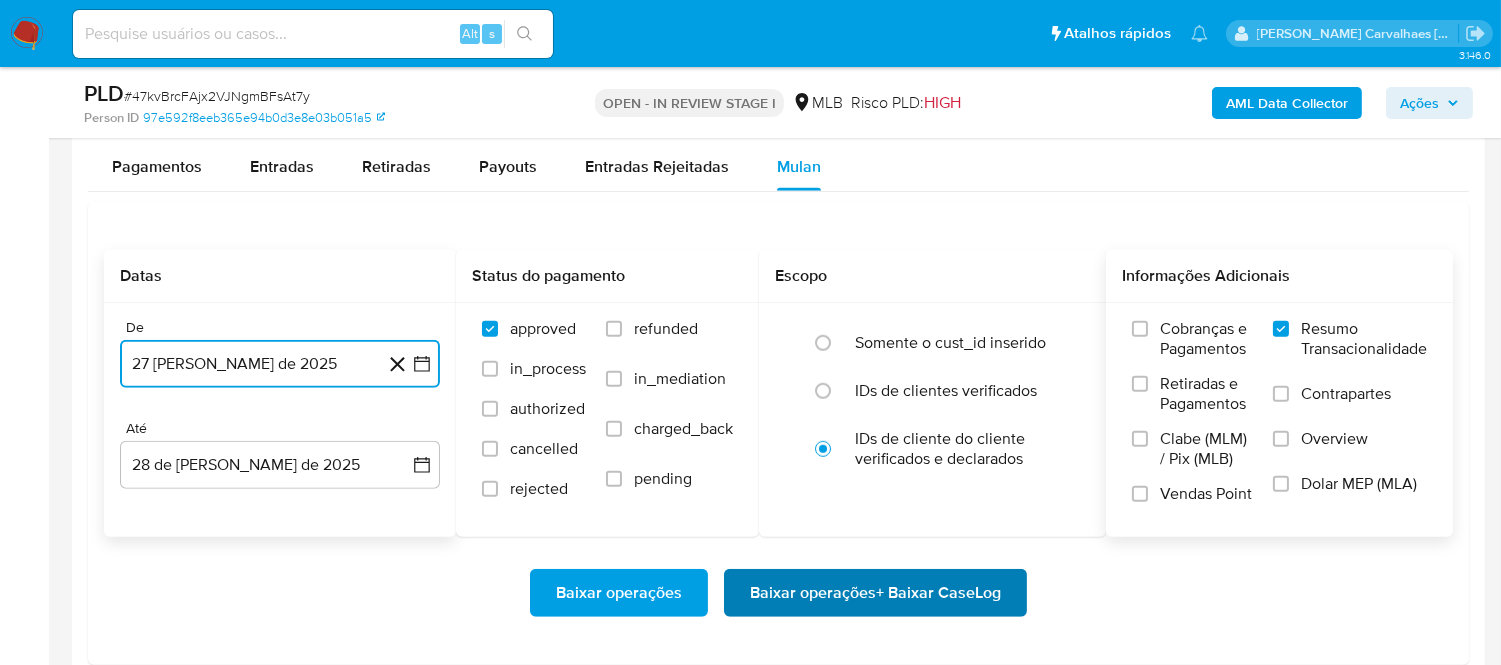 click on "Baixar operações  +   Baixar CaseLog" at bounding box center (875, 593) 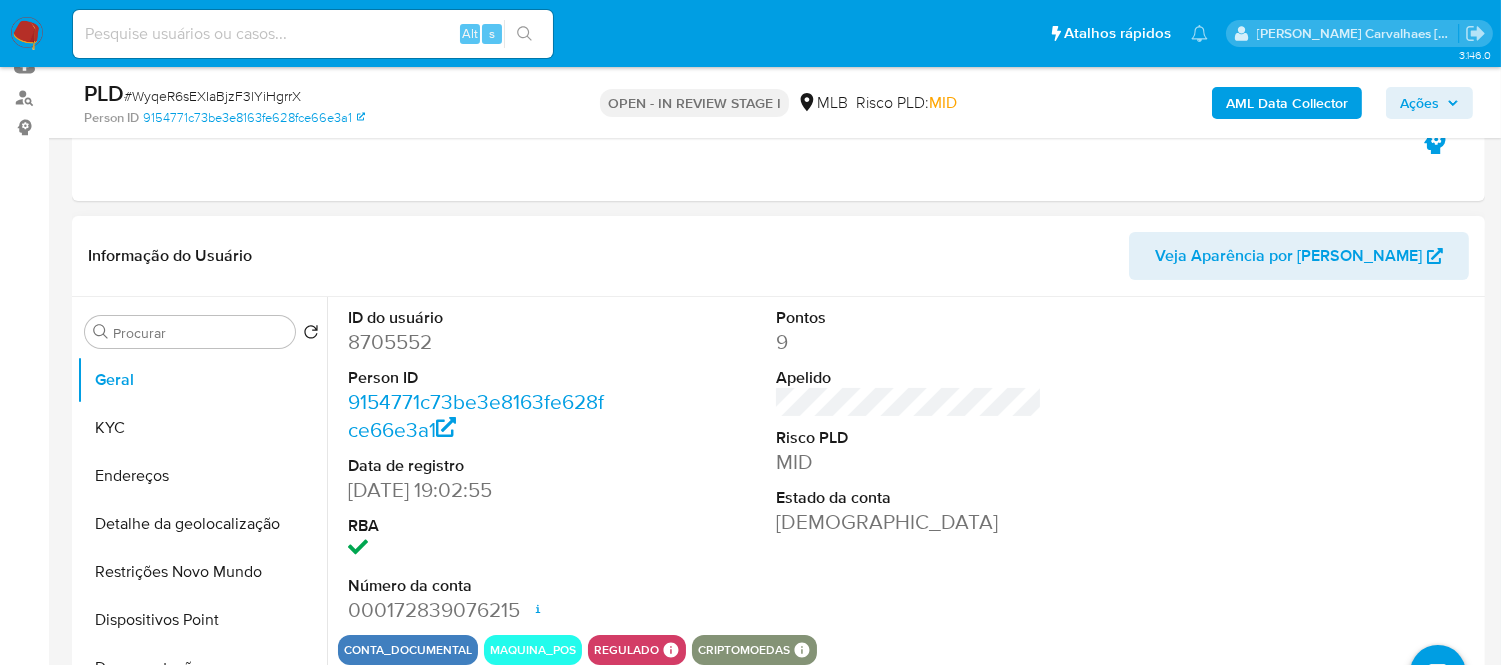 scroll, scrollTop: 333, scrollLeft: 0, axis: vertical 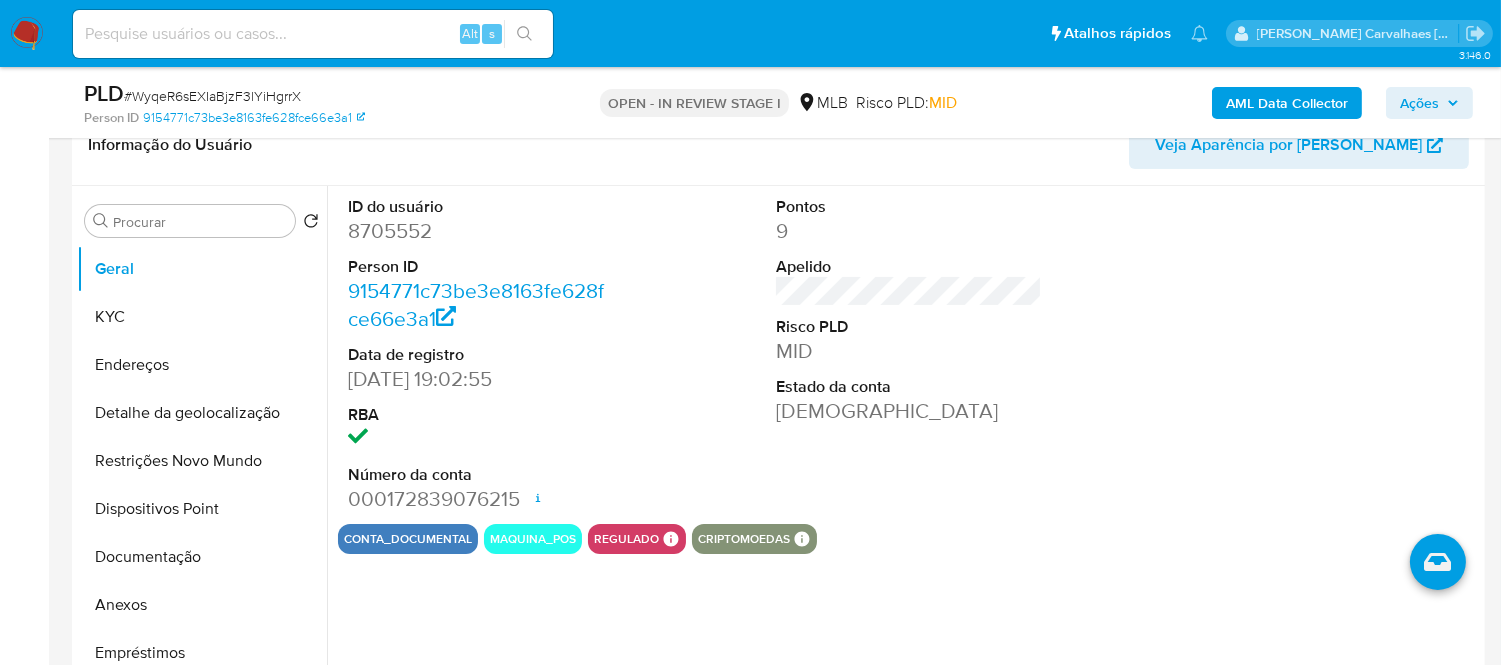 select on "10" 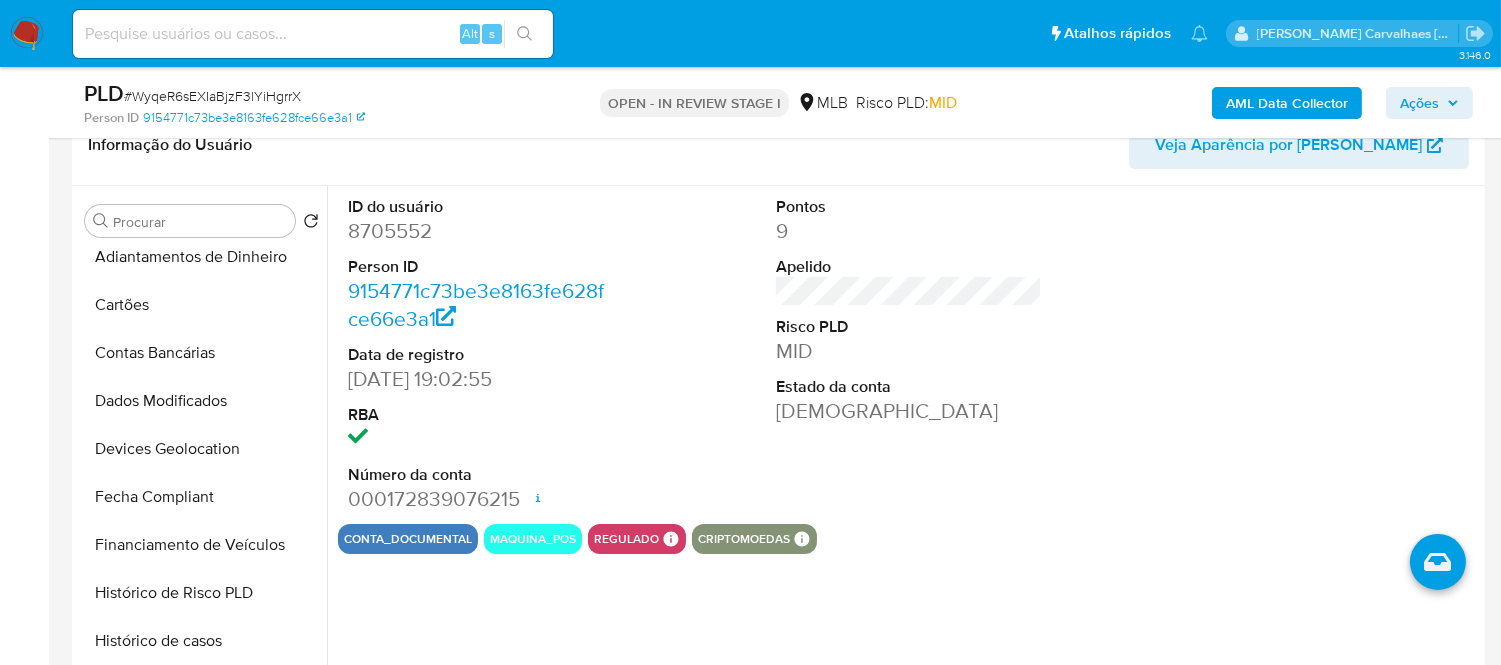 scroll, scrollTop: 0, scrollLeft: 0, axis: both 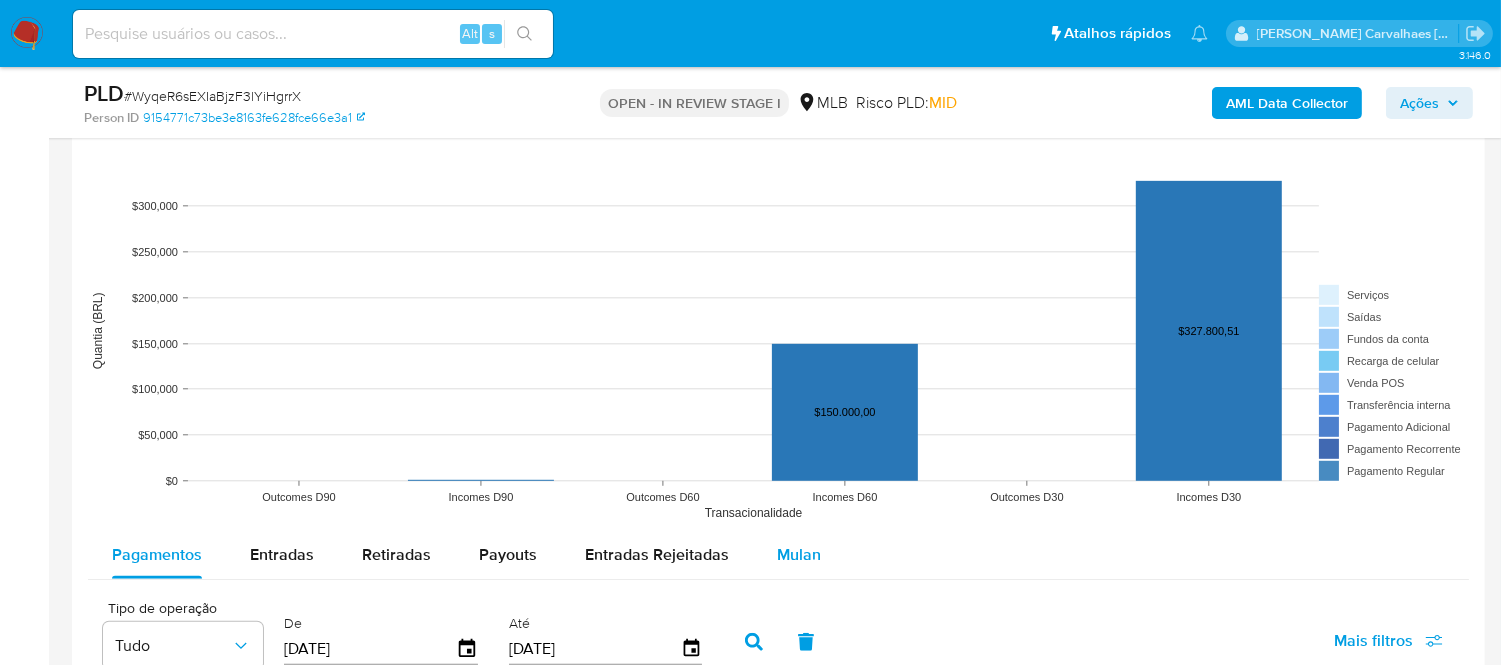 click on "Mulan" at bounding box center [799, 554] 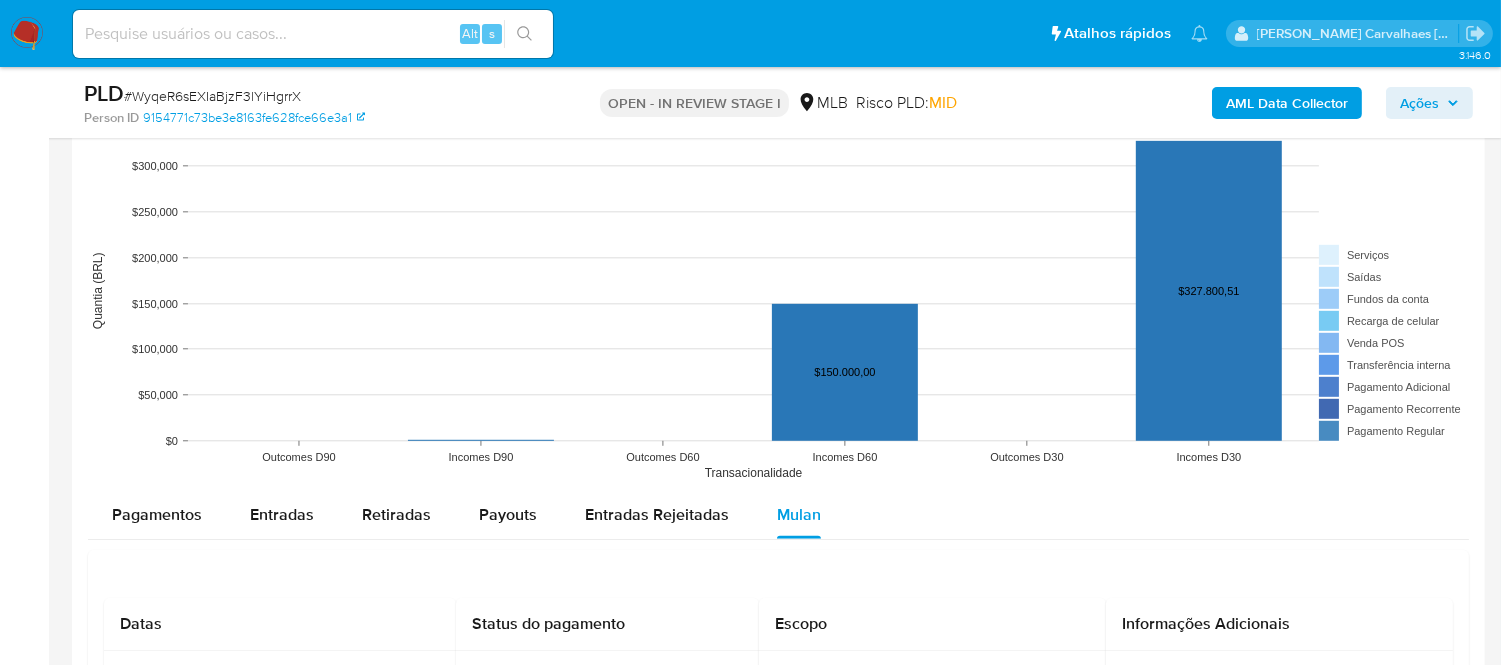 scroll, scrollTop: 1945, scrollLeft: 0, axis: vertical 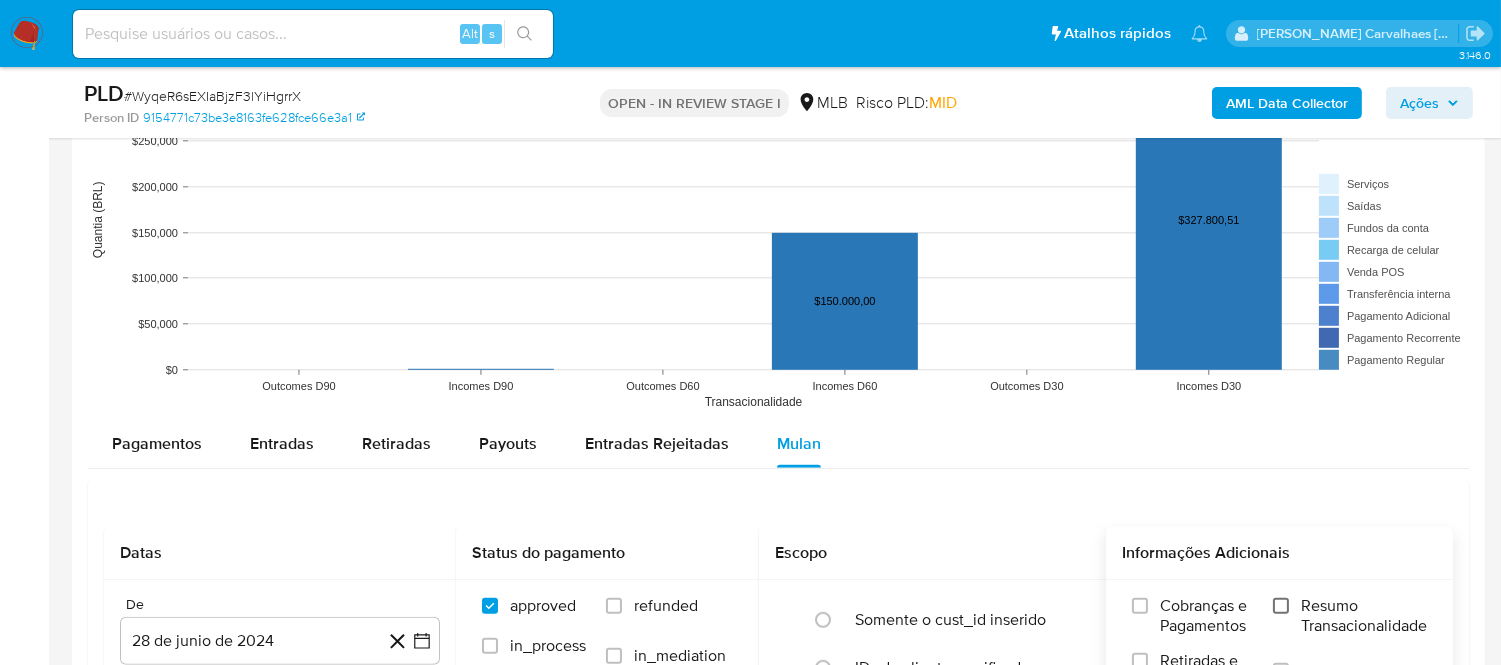 click on "Resumo Transacionalidade" at bounding box center [1281, 606] 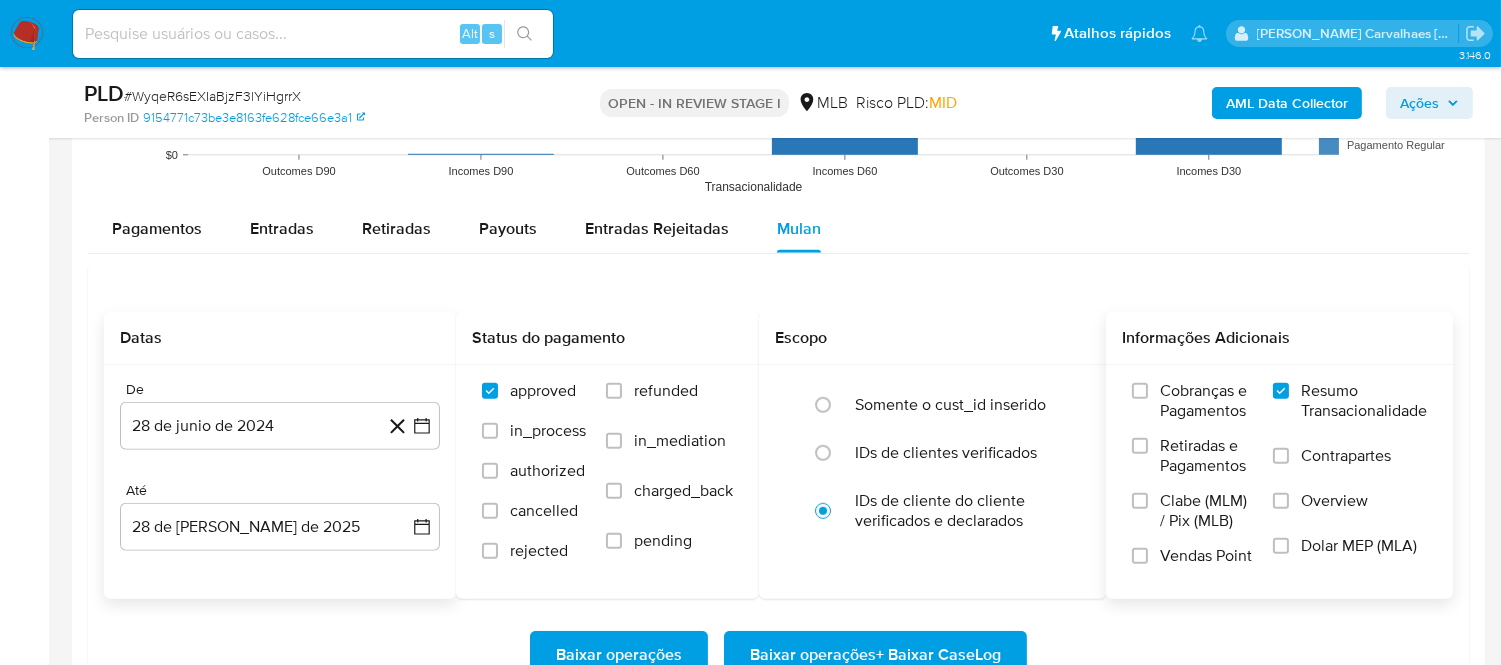 scroll, scrollTop: 2167, scrollLeft: 0, axis: vertical 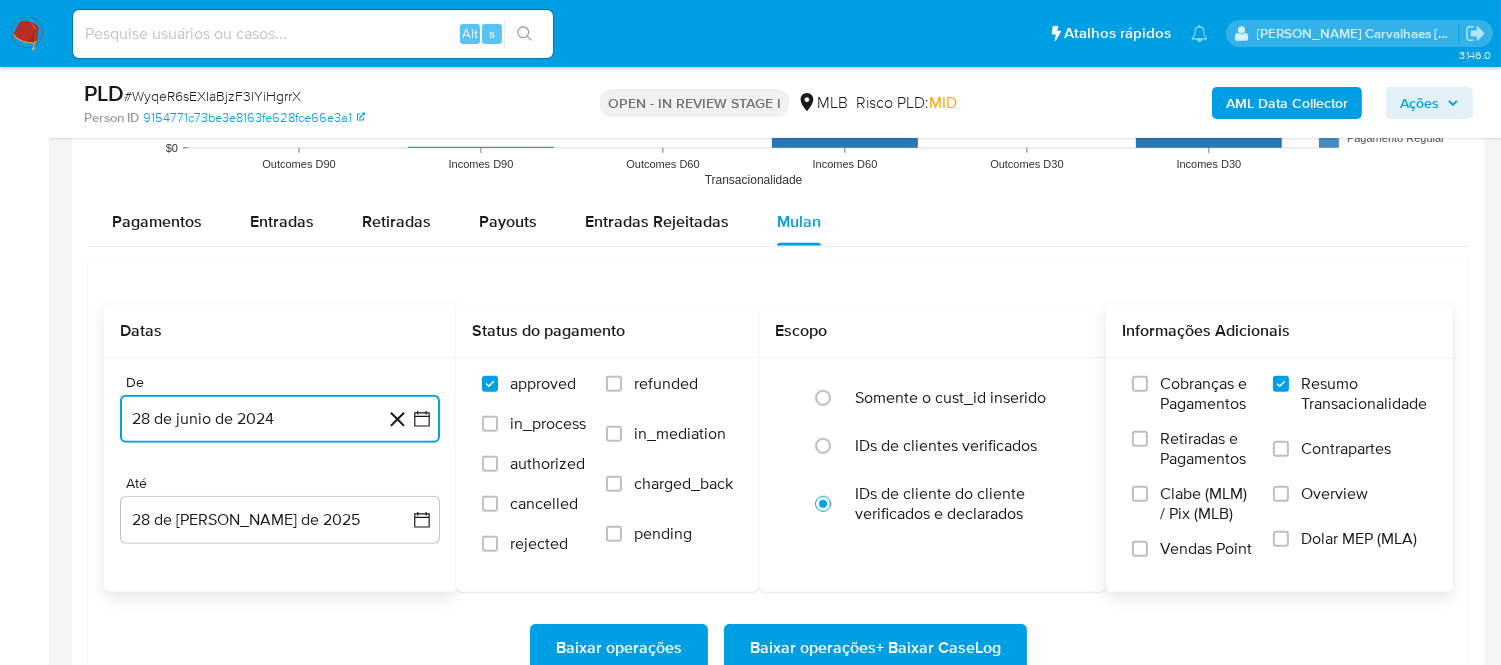 click 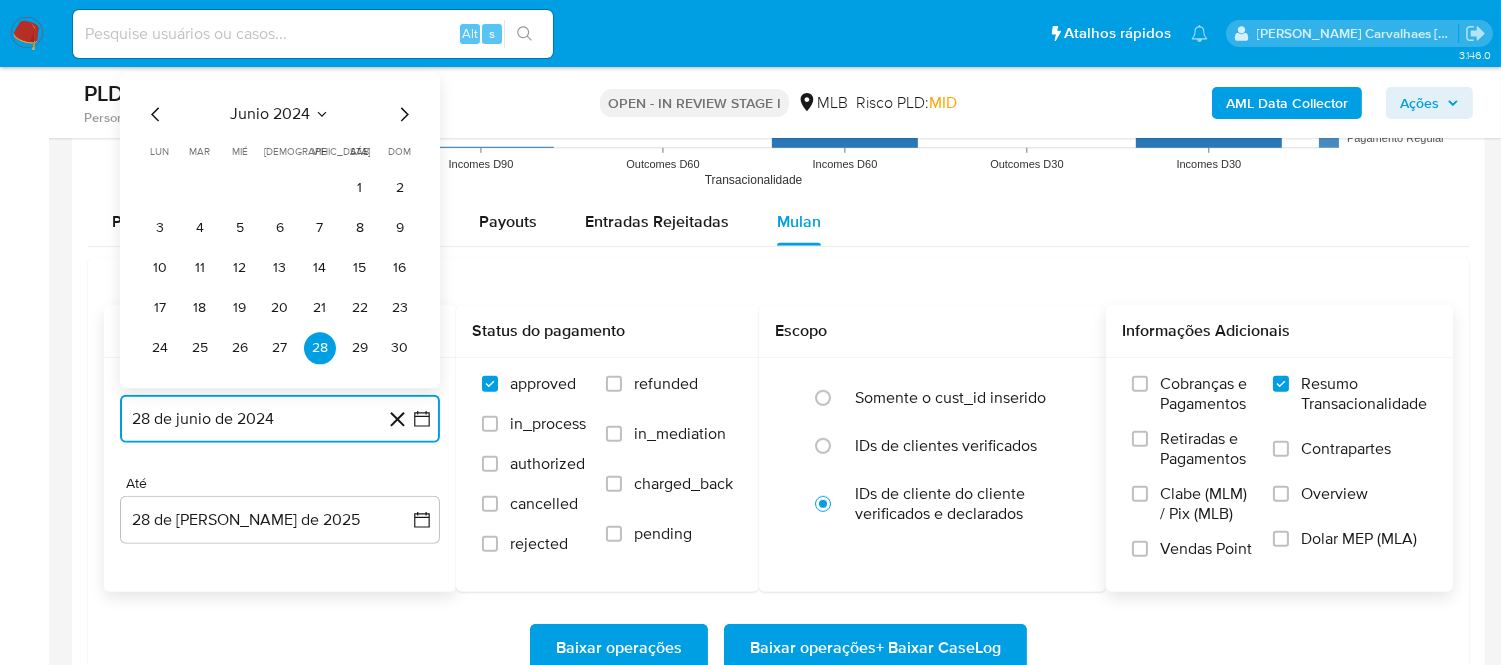 click 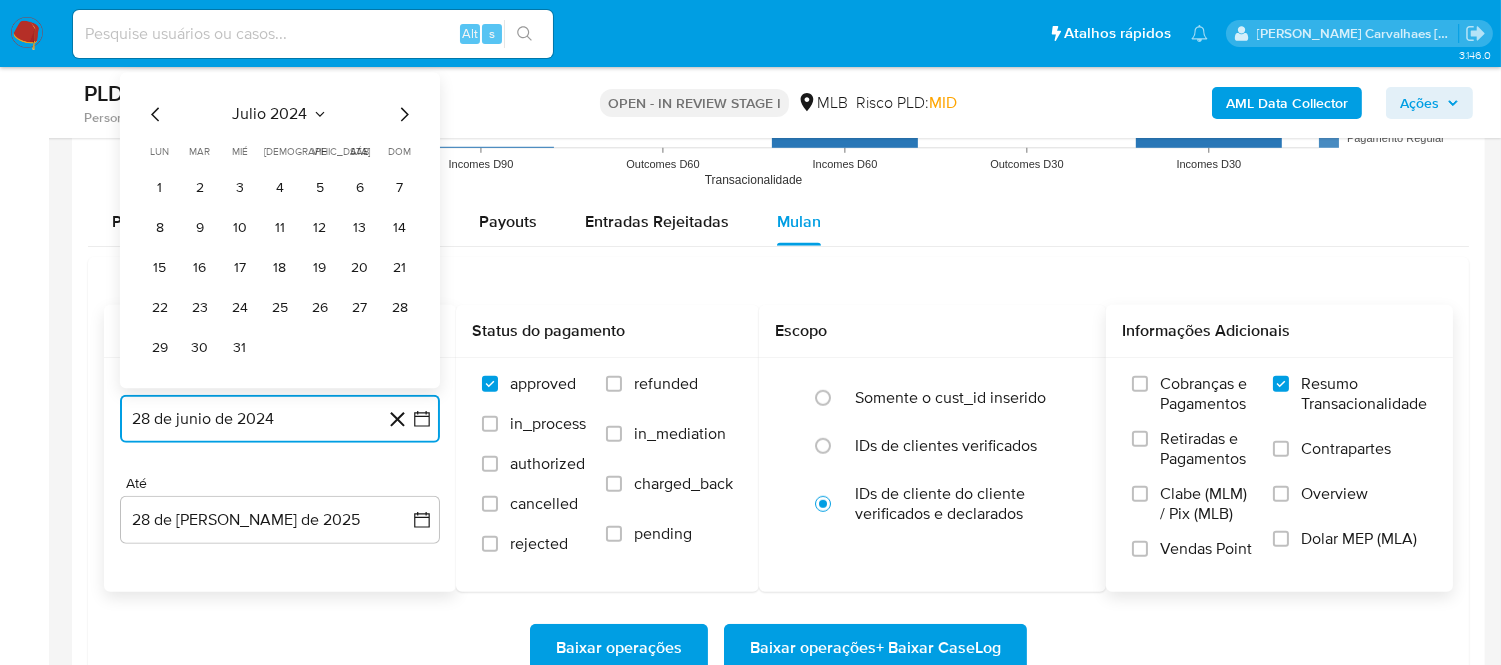 click 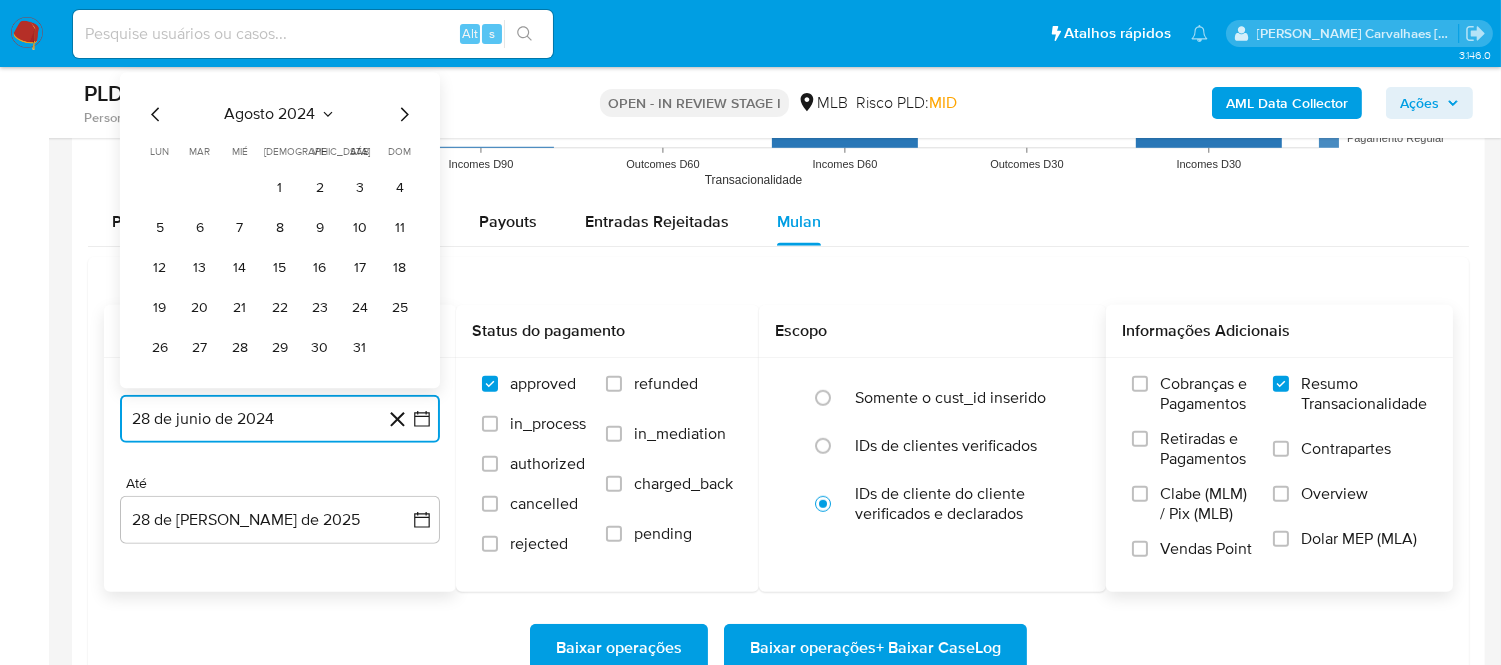 click 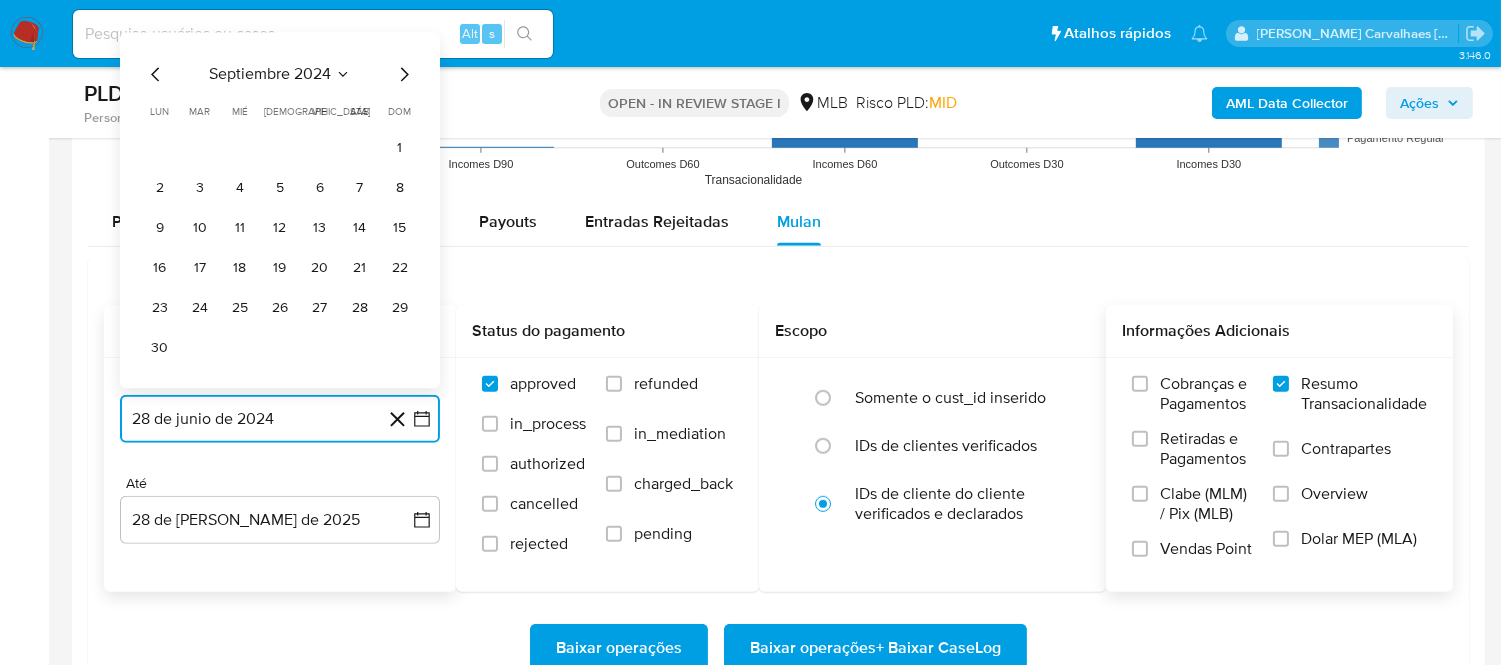 click 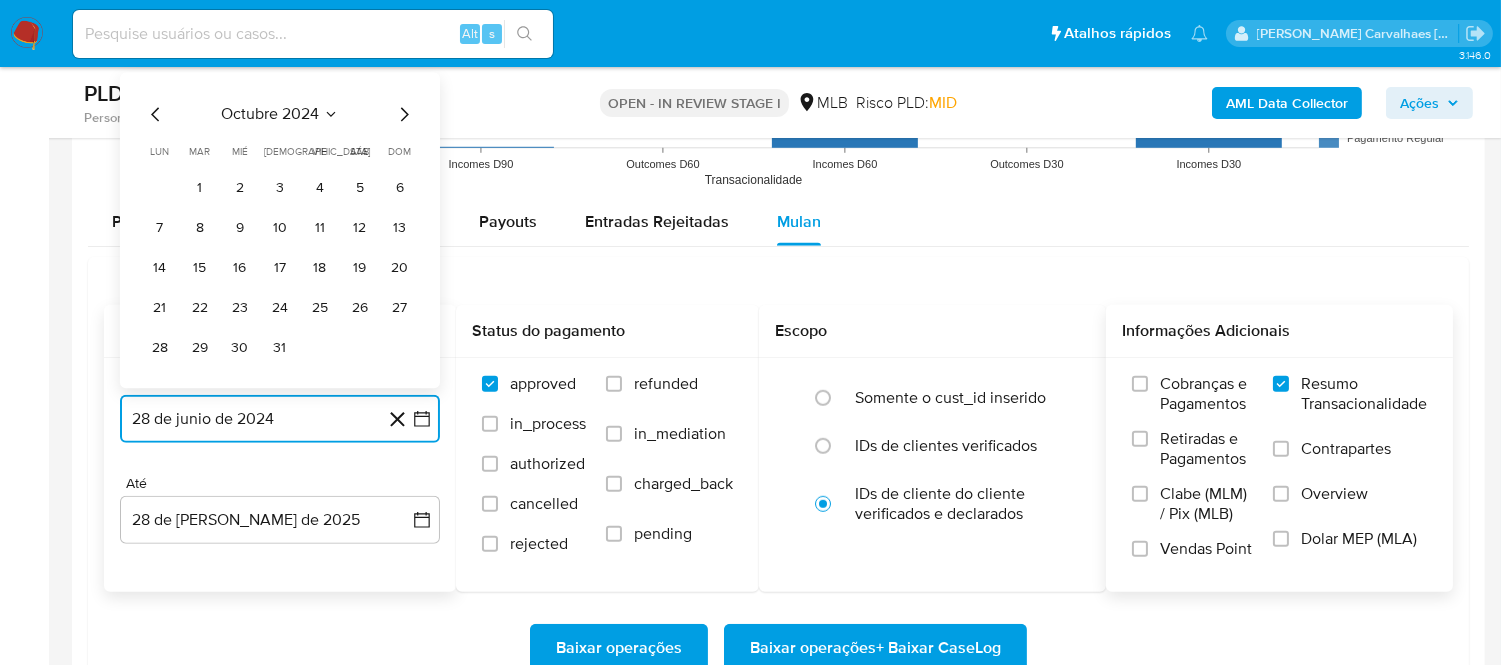 click 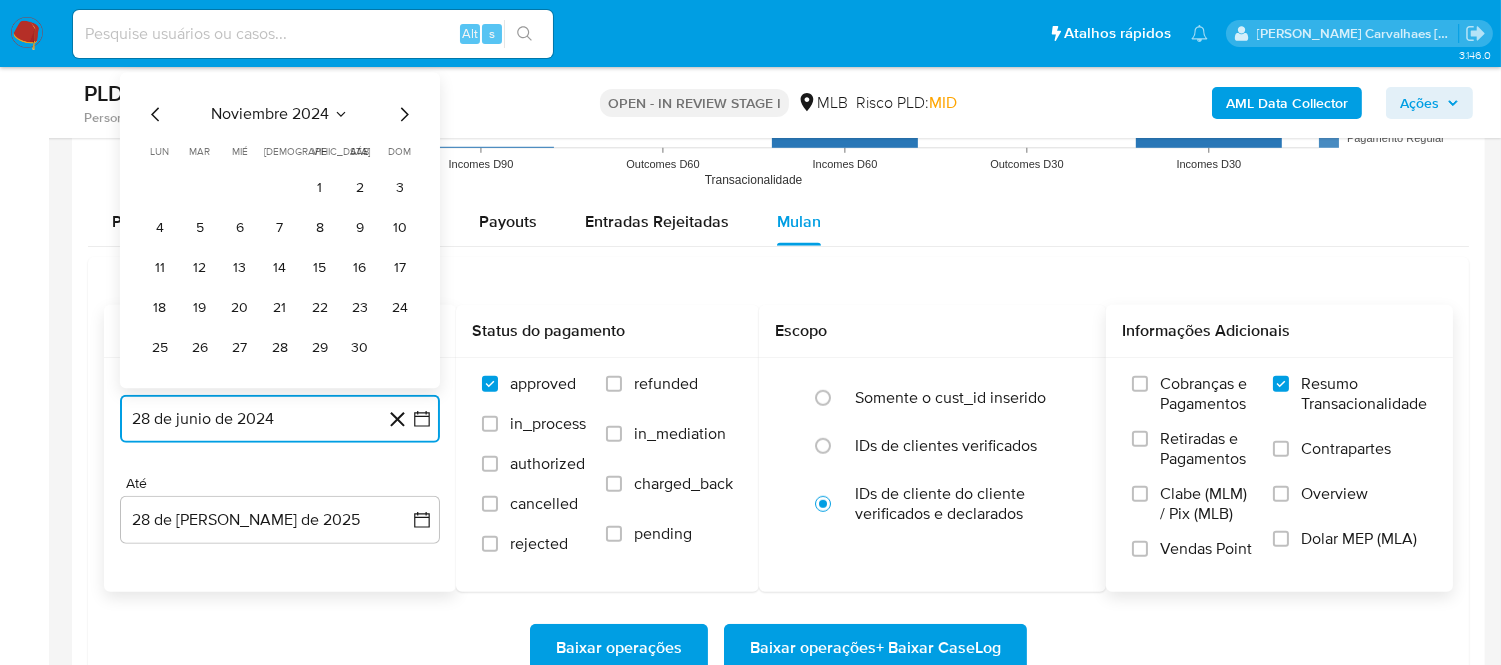 click 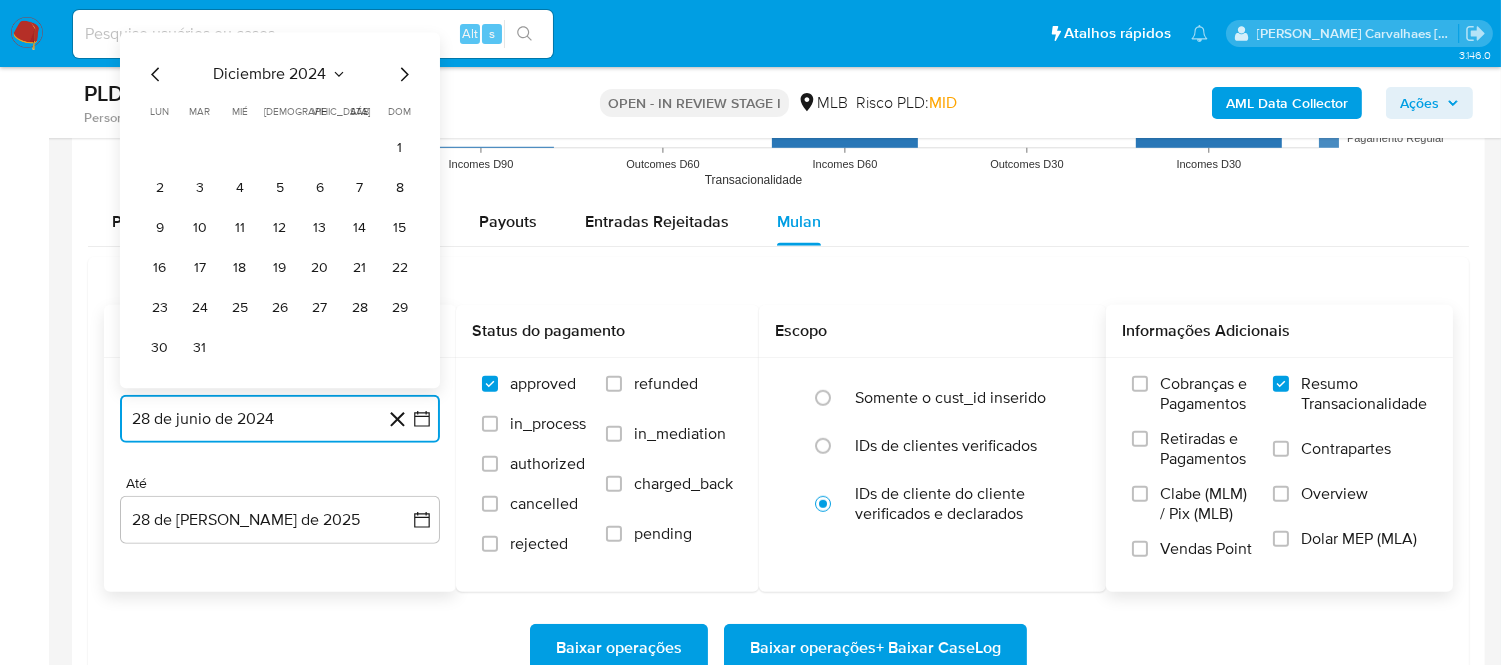 click 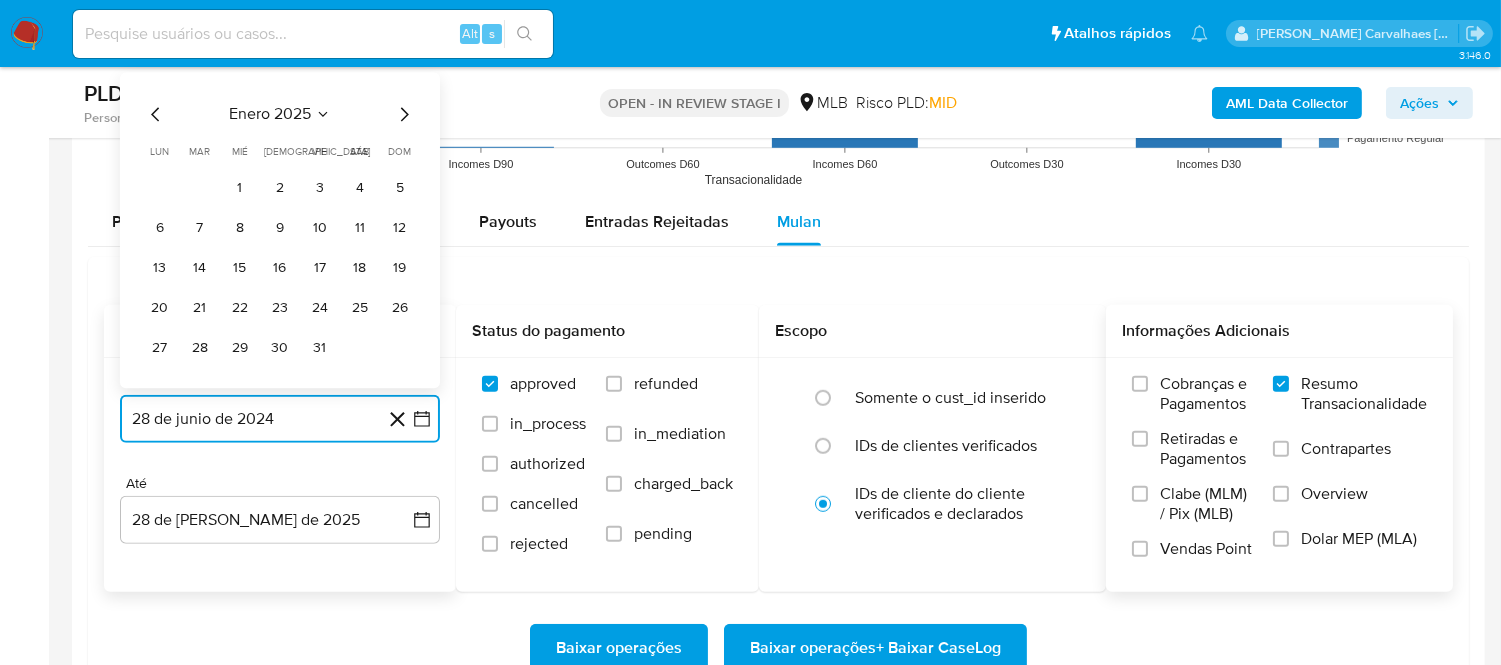 click 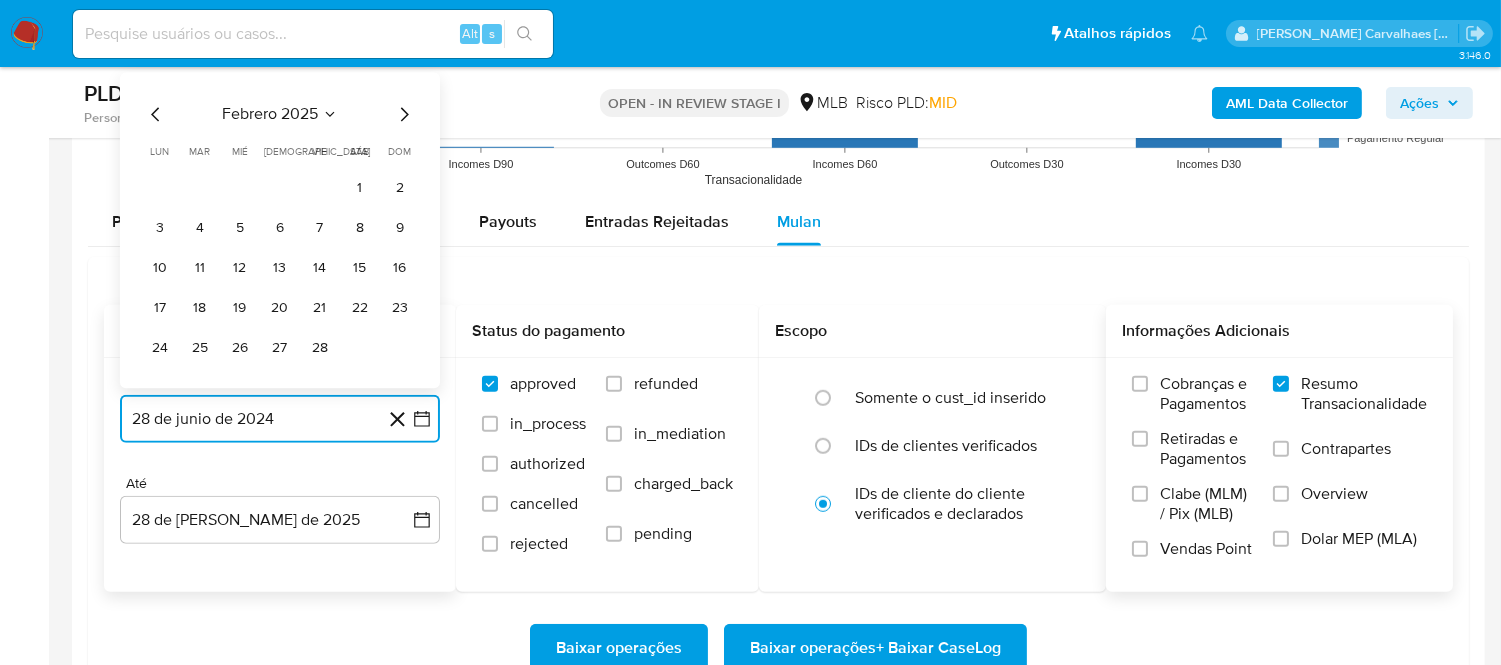 click 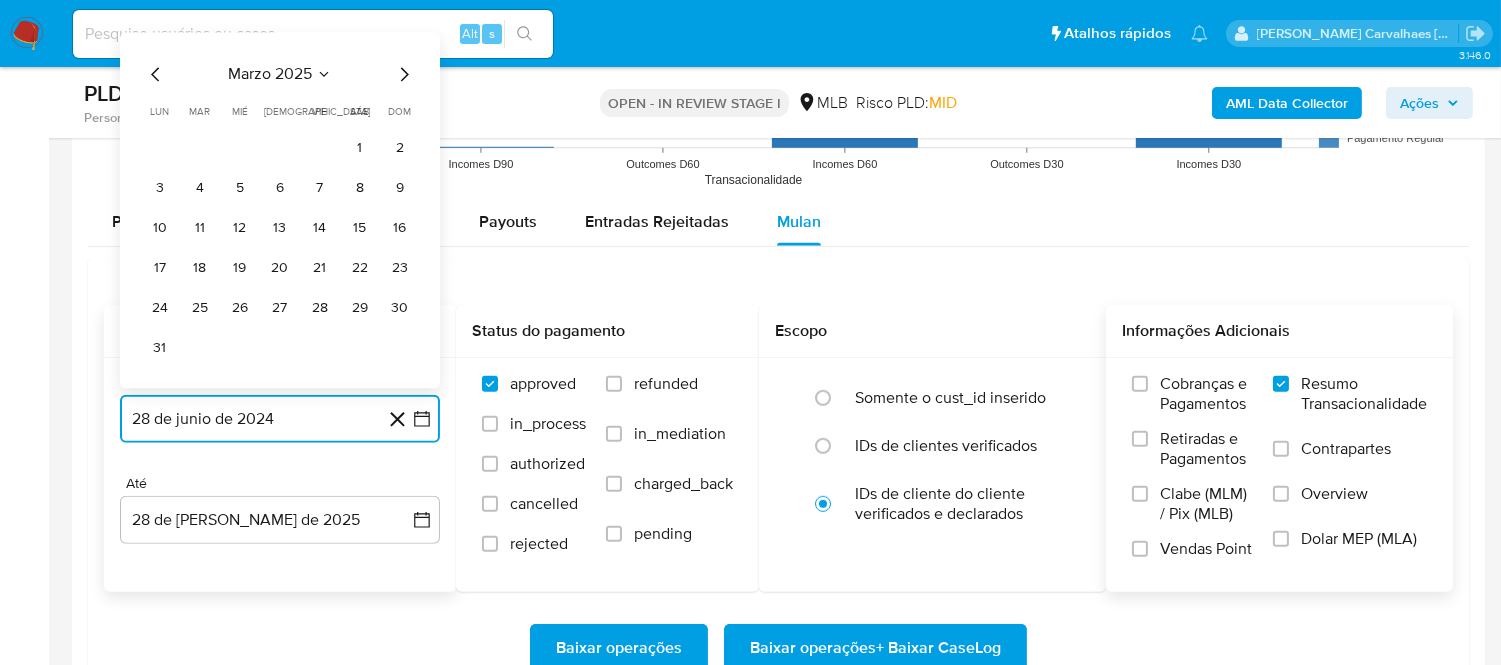 click 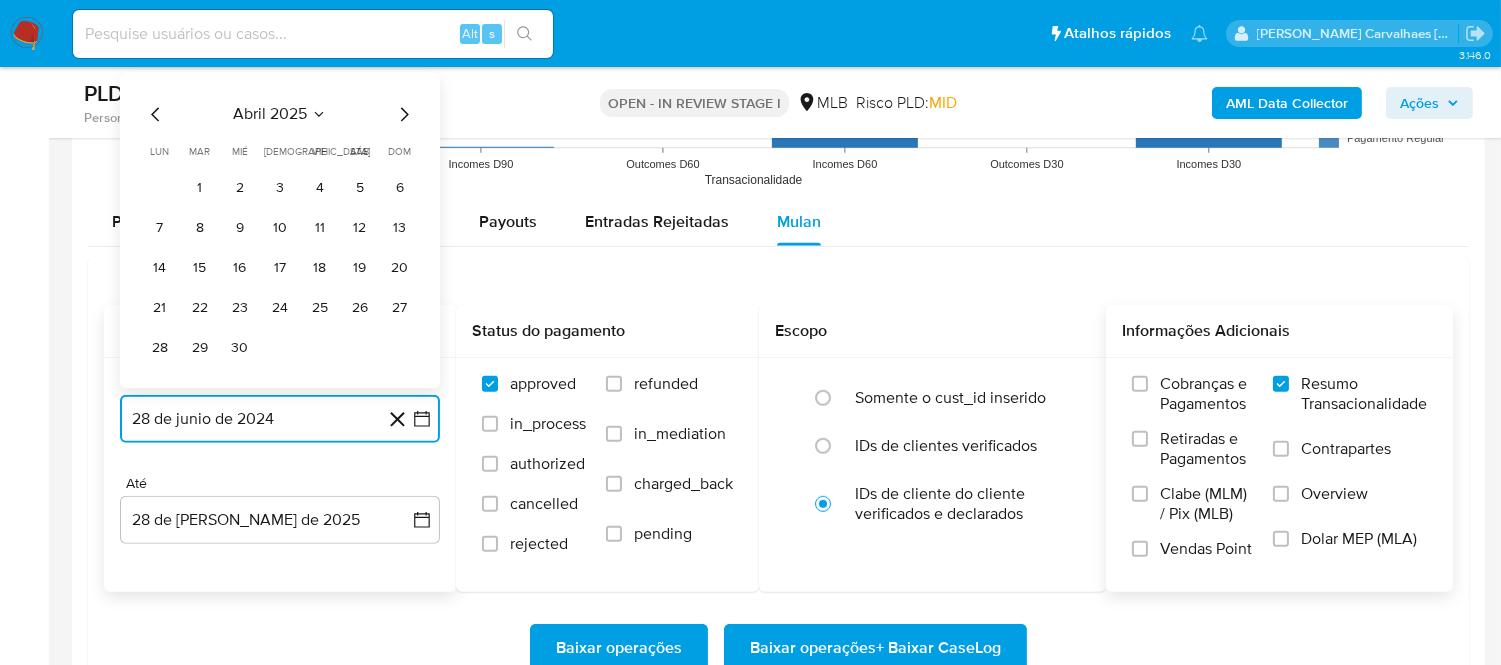 click 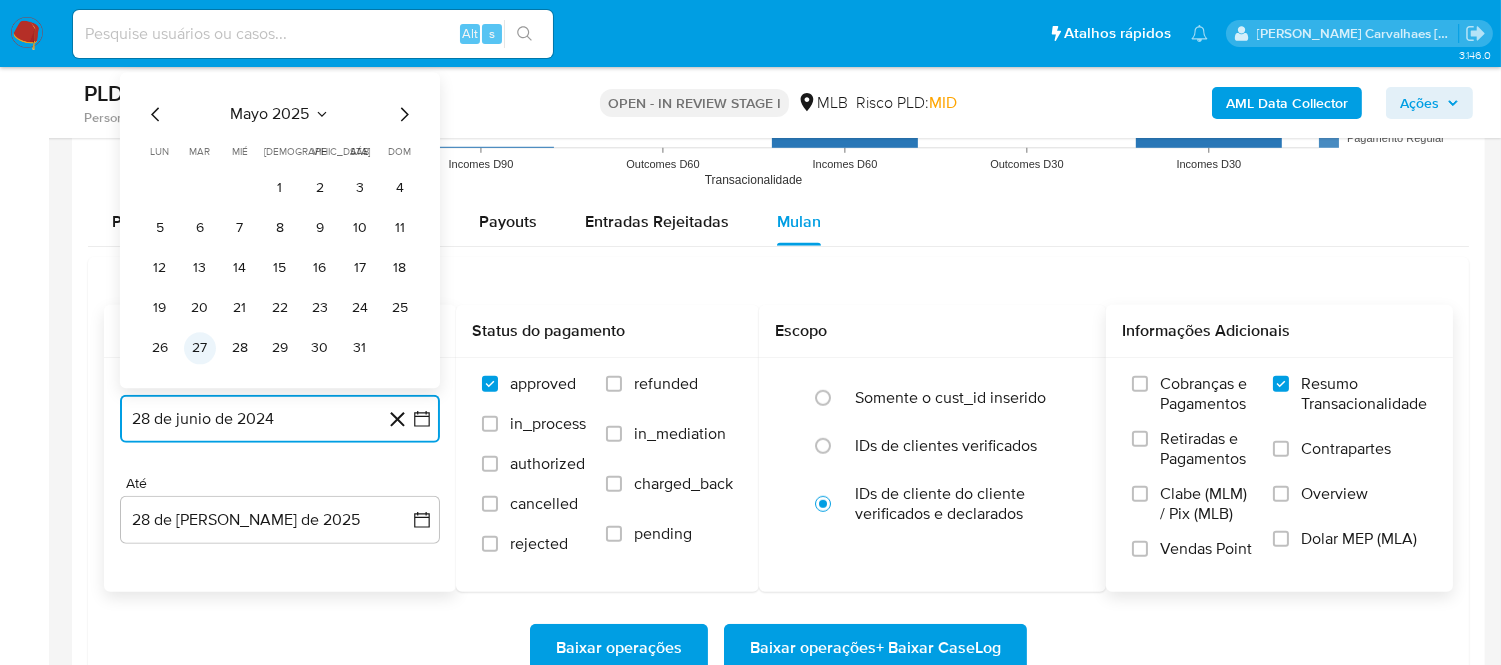 click on "27" at bounding box center (200, 348) 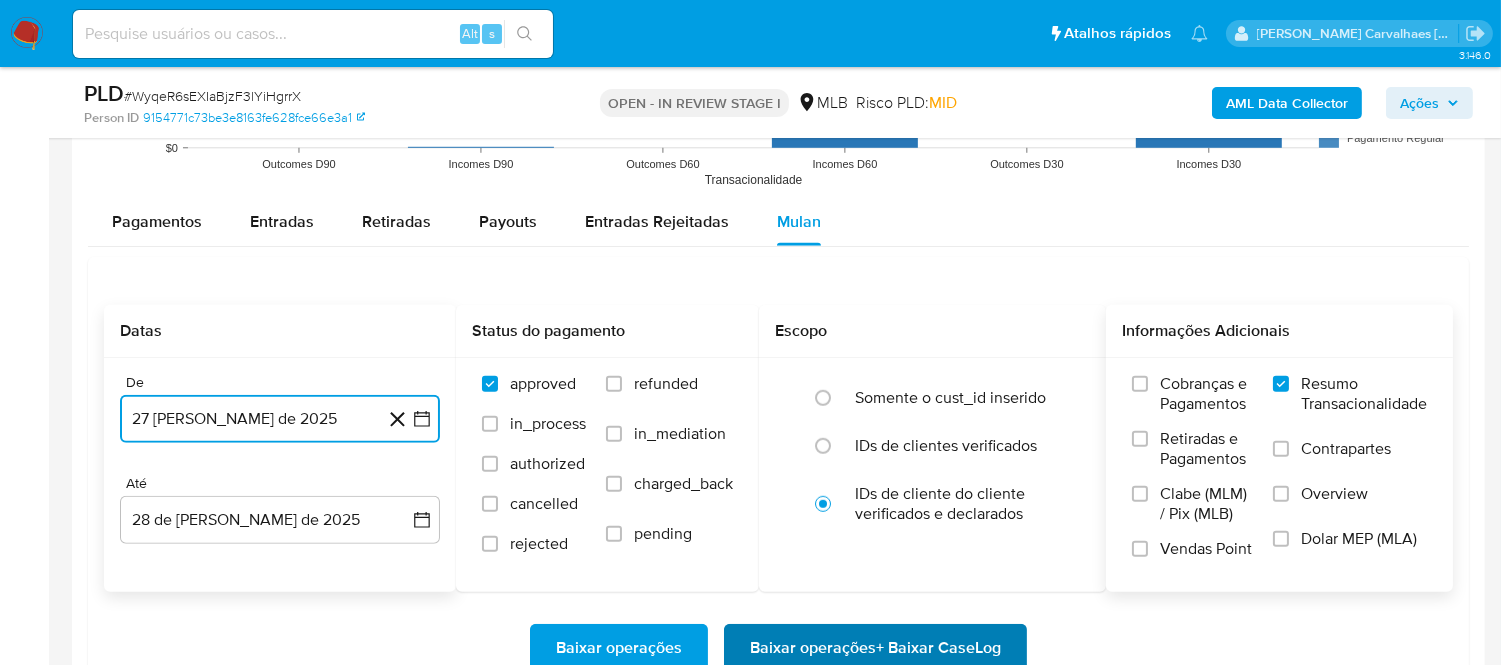 click on "Baixar operações  +   Baixar CaseLog" at bounding box center [875, 648] 